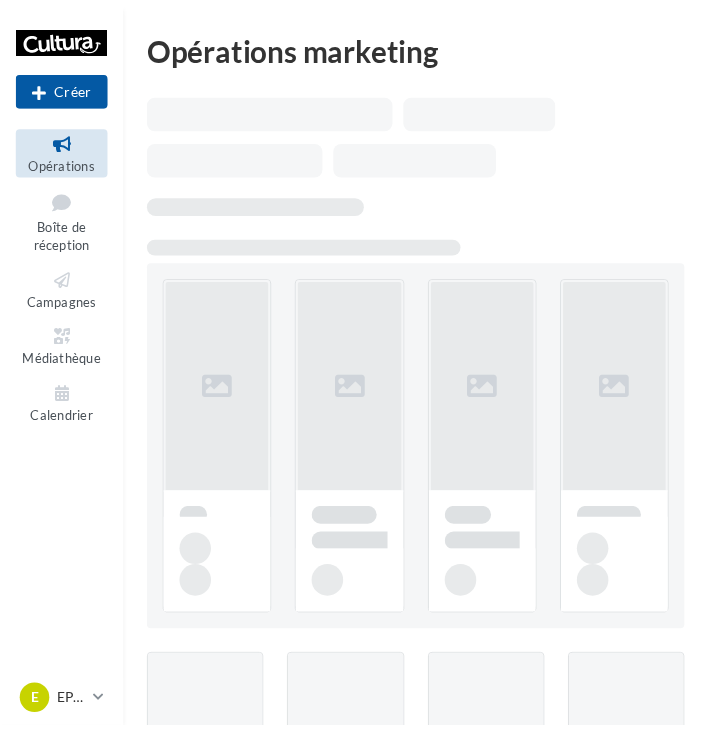 scroll, scrollTop: 0, scrollLeft: 0, axis: both 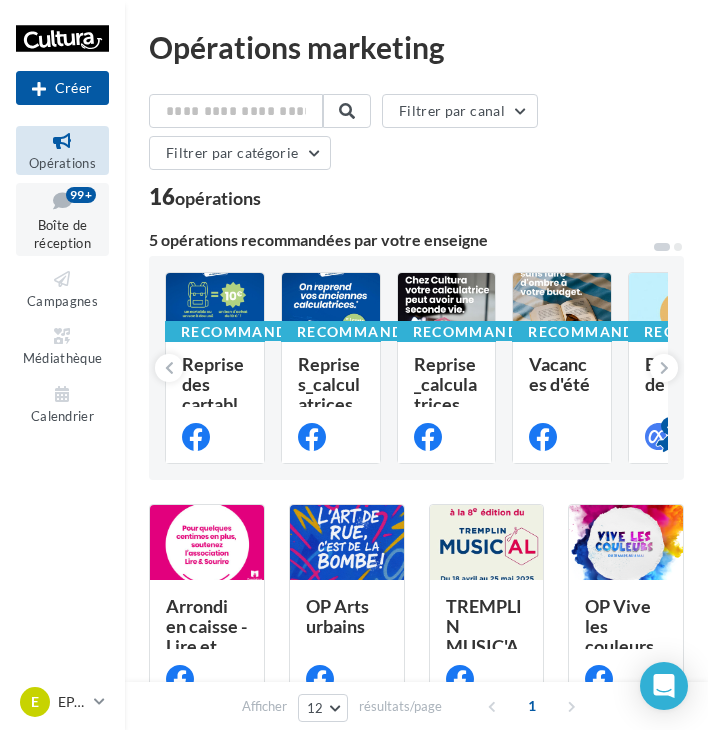 click on "Boîte de réception" at bounding box center [62, 234] 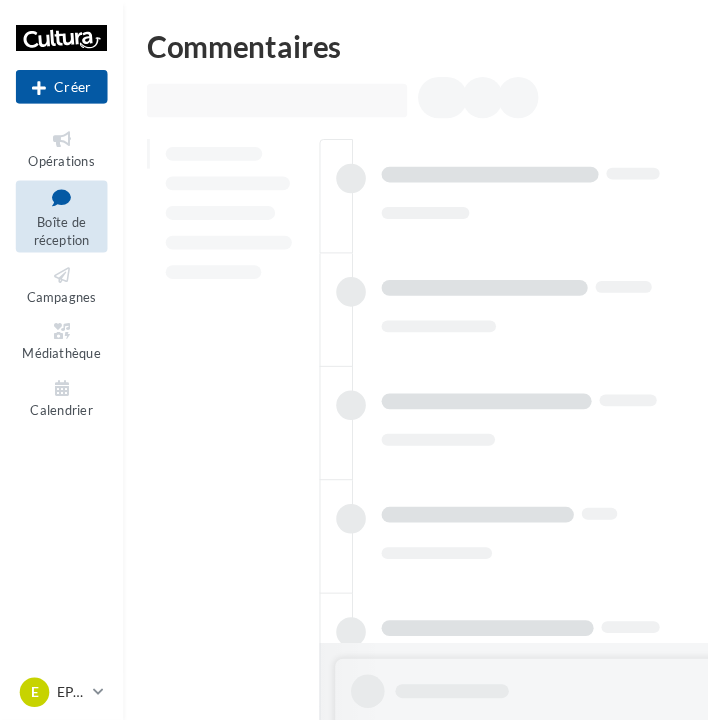 scroll, scrollTop: 0, scrollLeft: 0, axis: both 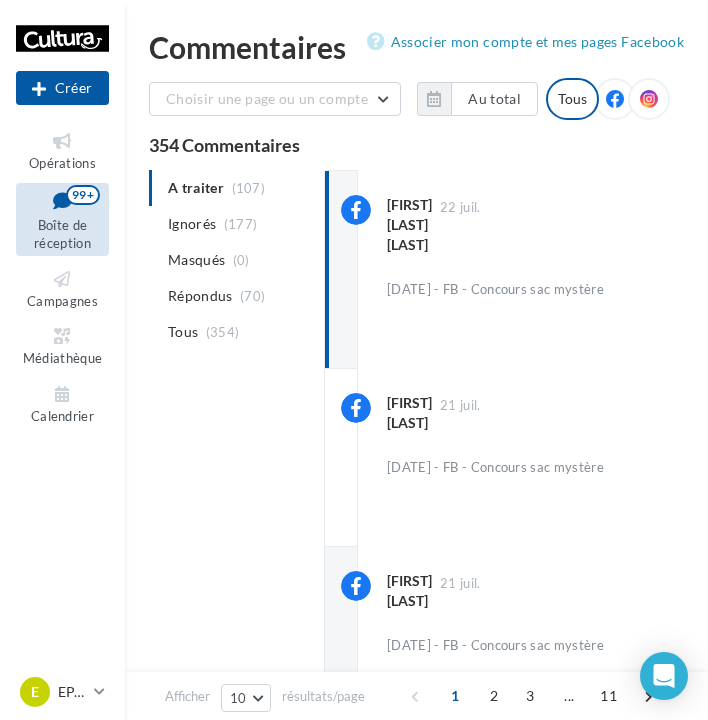 click at bounding box center (615, 99) 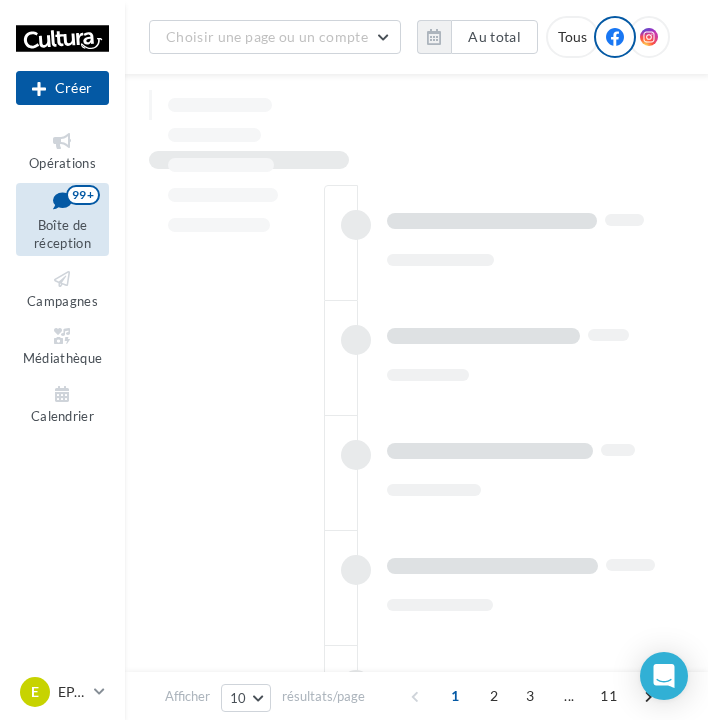 scroll, scrollTop: 822, scrollLeft: 0, axis: vertical 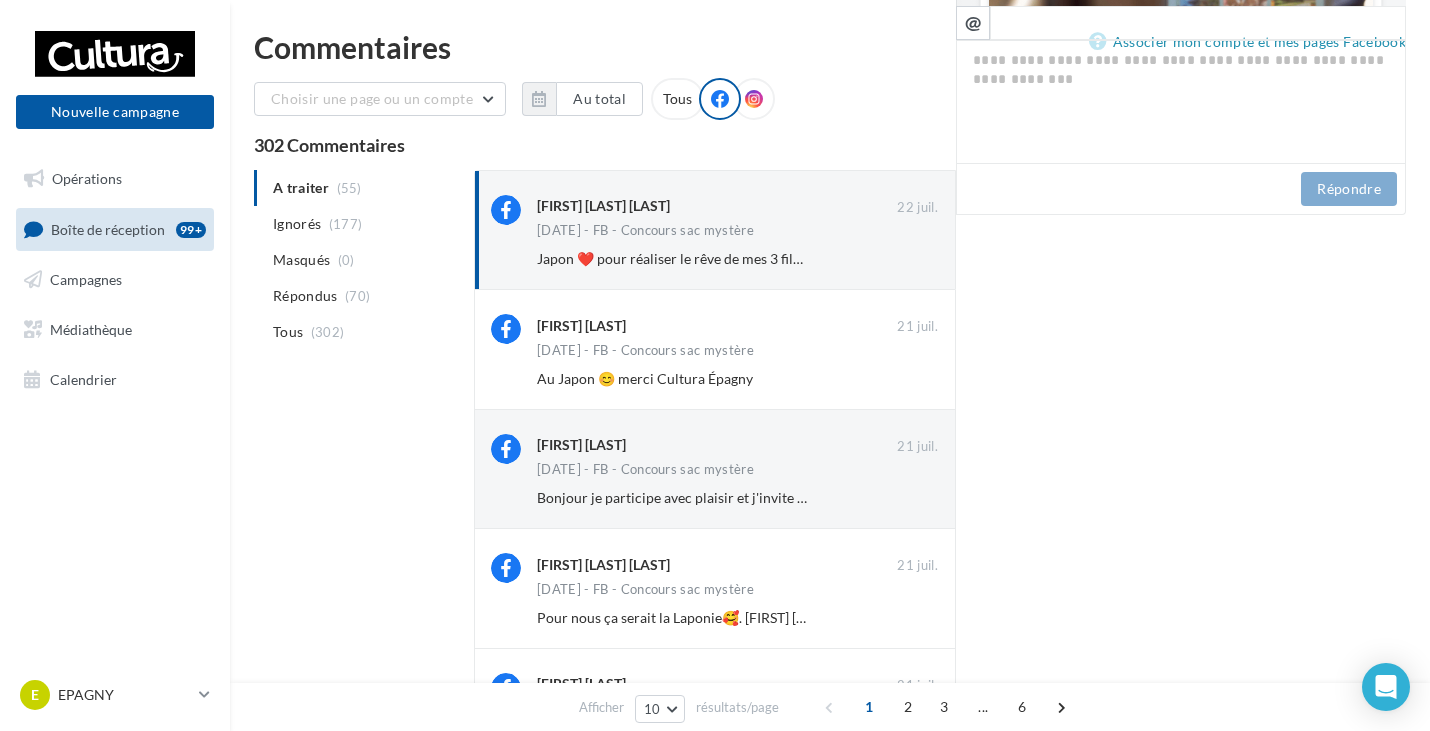 click on "FB
Ma page Facebook
C’est l’heure de la surprise estivale !  ☀️  Envie de pimenter vos vacances ? Tentez de remporter l’un de nos 4 sacs surprises remplis de petites choses pour vous divertir tout l’été ! Lecture, détente, créativité… on ne vous en dit pas plus, le plaisir c’est aussi la découverte. Pour jouer, dites-nous en commentaire où vous aimeriez partir en voyage.  🏝️  Vous avez jusqu’au [DATE] à [TIME] pour participer. Les gagnant(e)s seront tiré(e)s au sort et annoncé(e)s en commentaire le [DATE] ! Bonne chance à toutes et à tous ! 🍀
La prévisualisation est non-contractuelle
Al
[FIRST] [LAST]
[DATE]" at bounding box center (1181, 482) 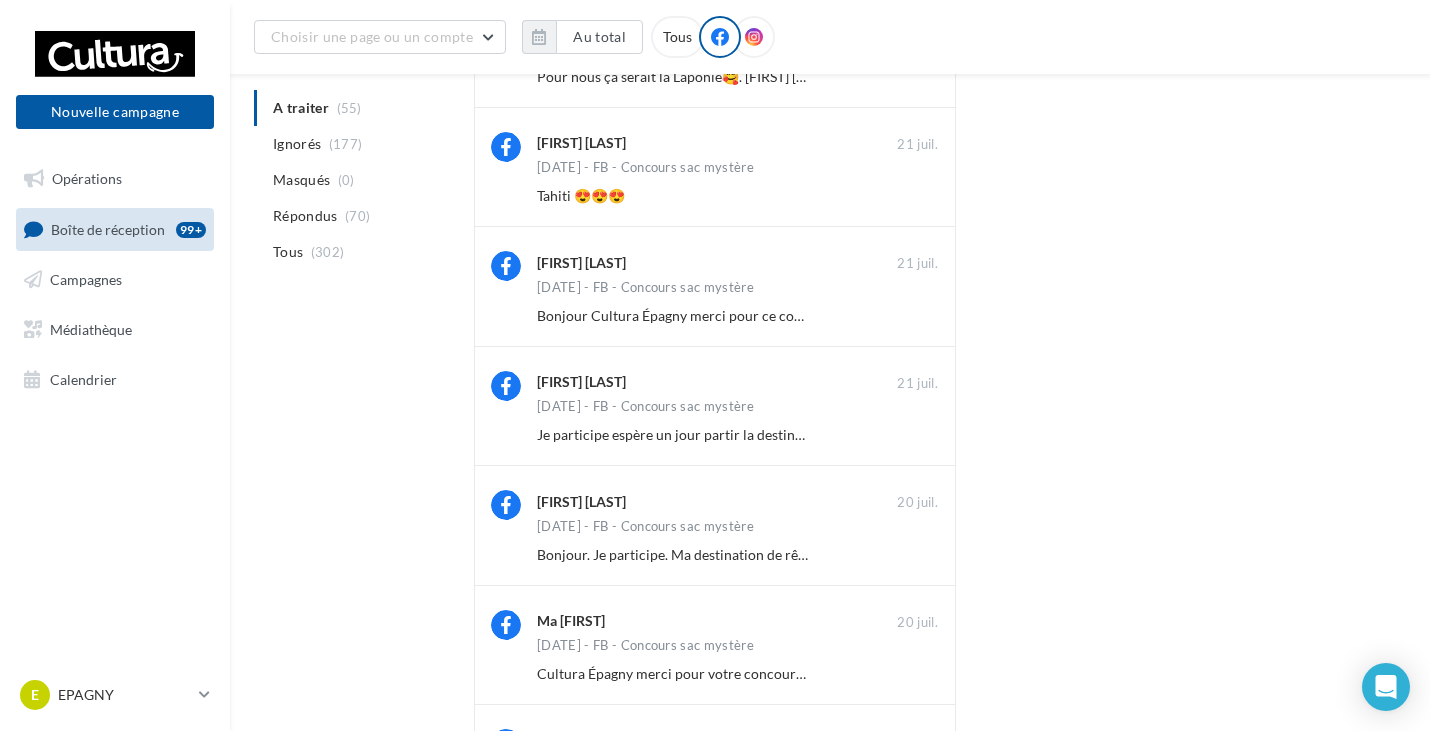 scroll, scrollTop: 793, scrollLeft: 0, axis: vertical 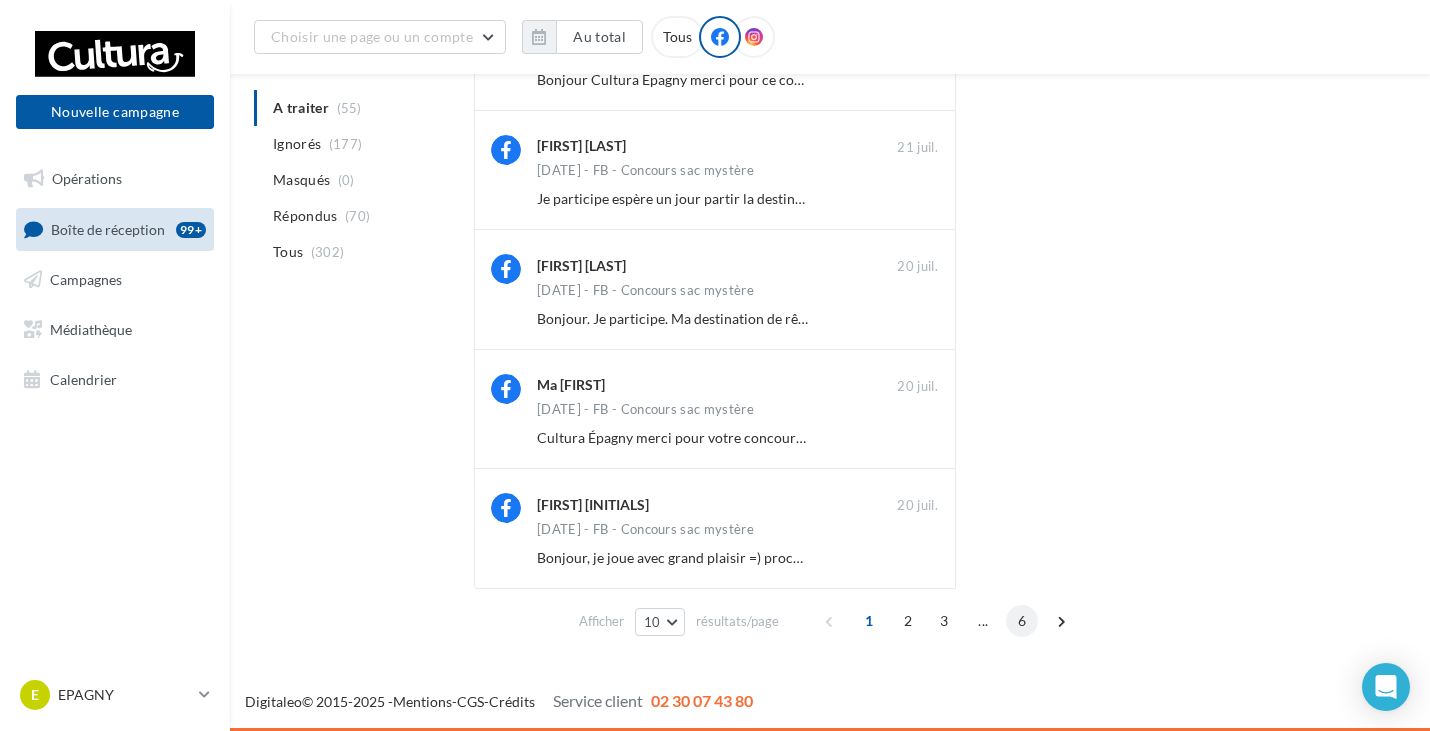 click on "6" at bounding box center [1022, 621] 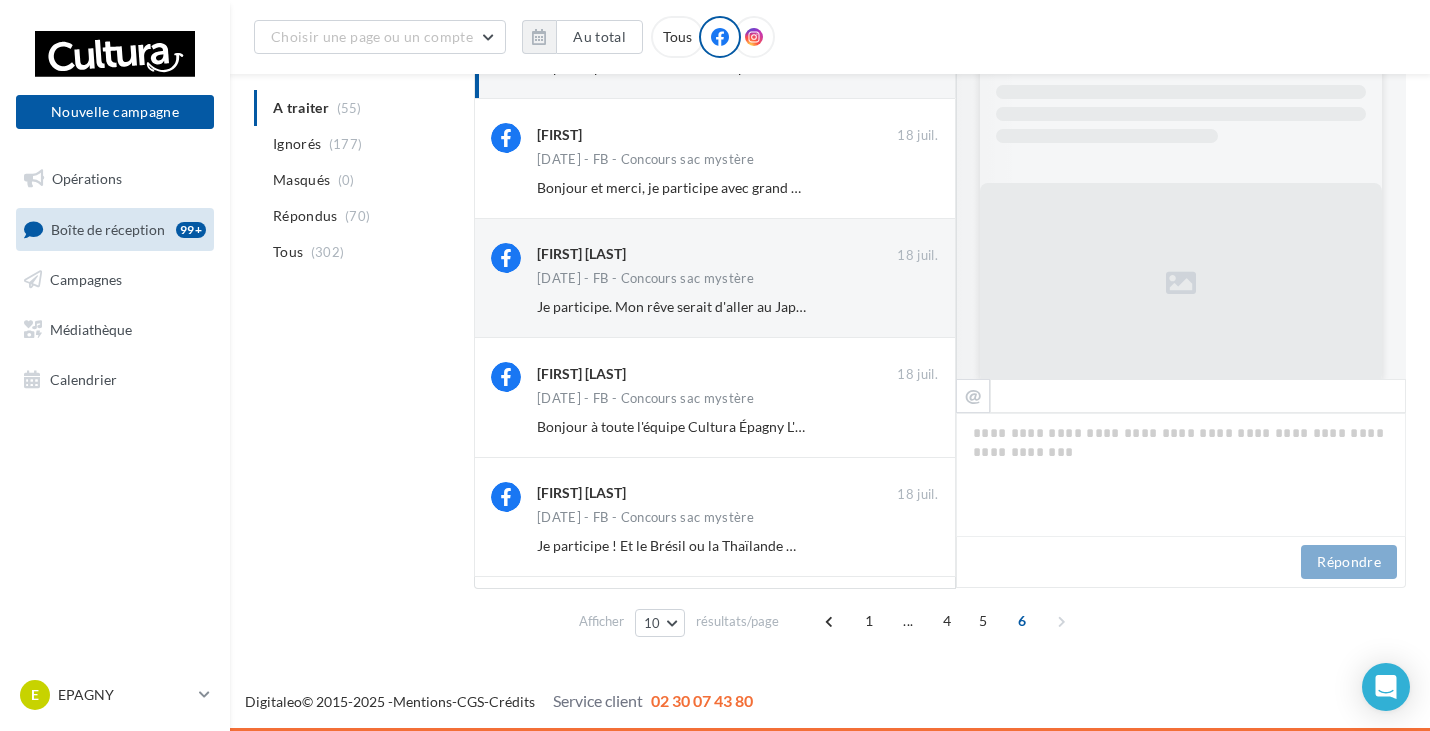 scroll, scrollTop: 207, scrollLeft: 0, axis: vertical 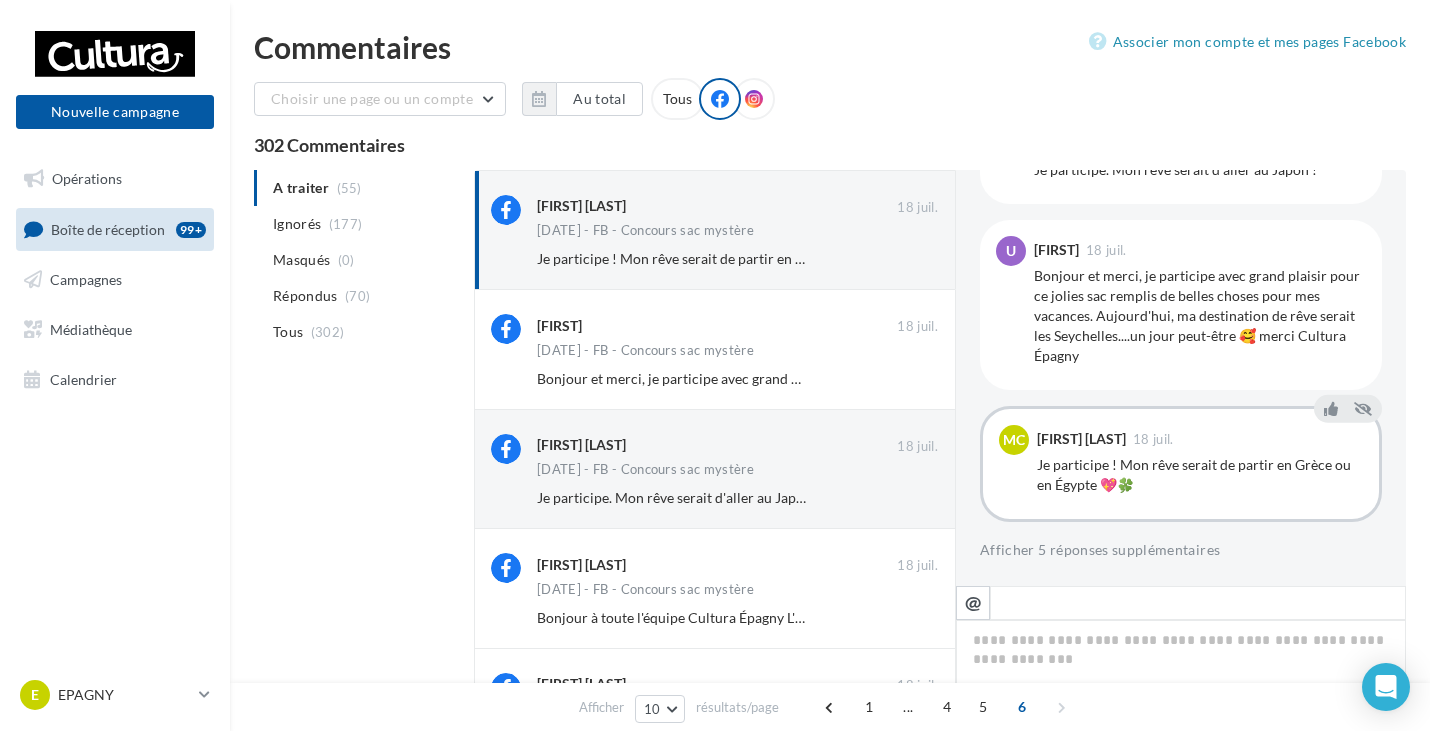 click on "A traiter
(55)
Ignorés
(177)
Masqués
(0)
Répondus
(70)
Tous
(302)
[FIRST] [LAST]
[DATE]
[DATE] - FB - Concours sac mystère
Je participe ! Mon rêve serait de partir en Grèce ou en Égypte 💖🍀
Ignorer
[FIRST]
[DATE]
[DATE] - FB - Concours sac mystère
Ignorer
[DATE]" at bounding box center (830, 511) 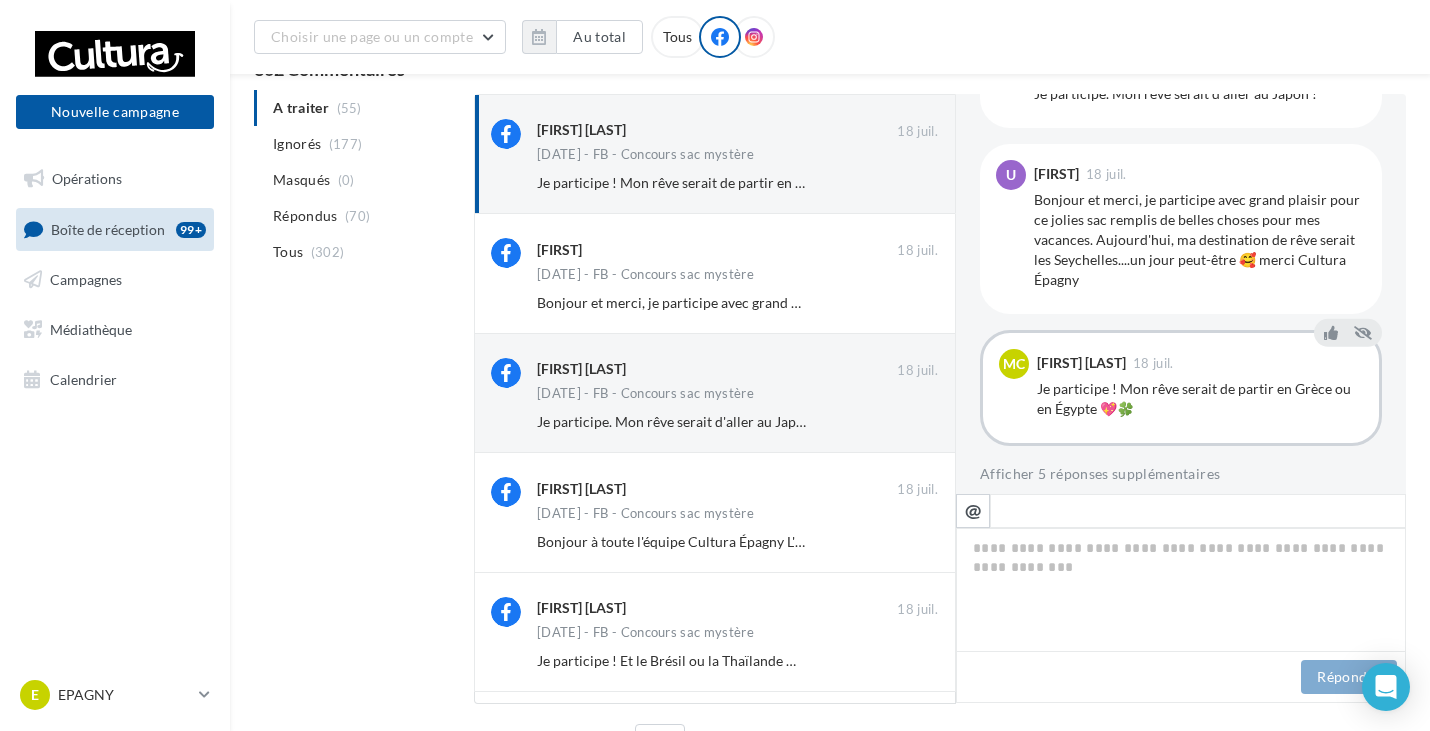 scroll, scrollTop: 207, scrollLeft: 0, axis: vertical 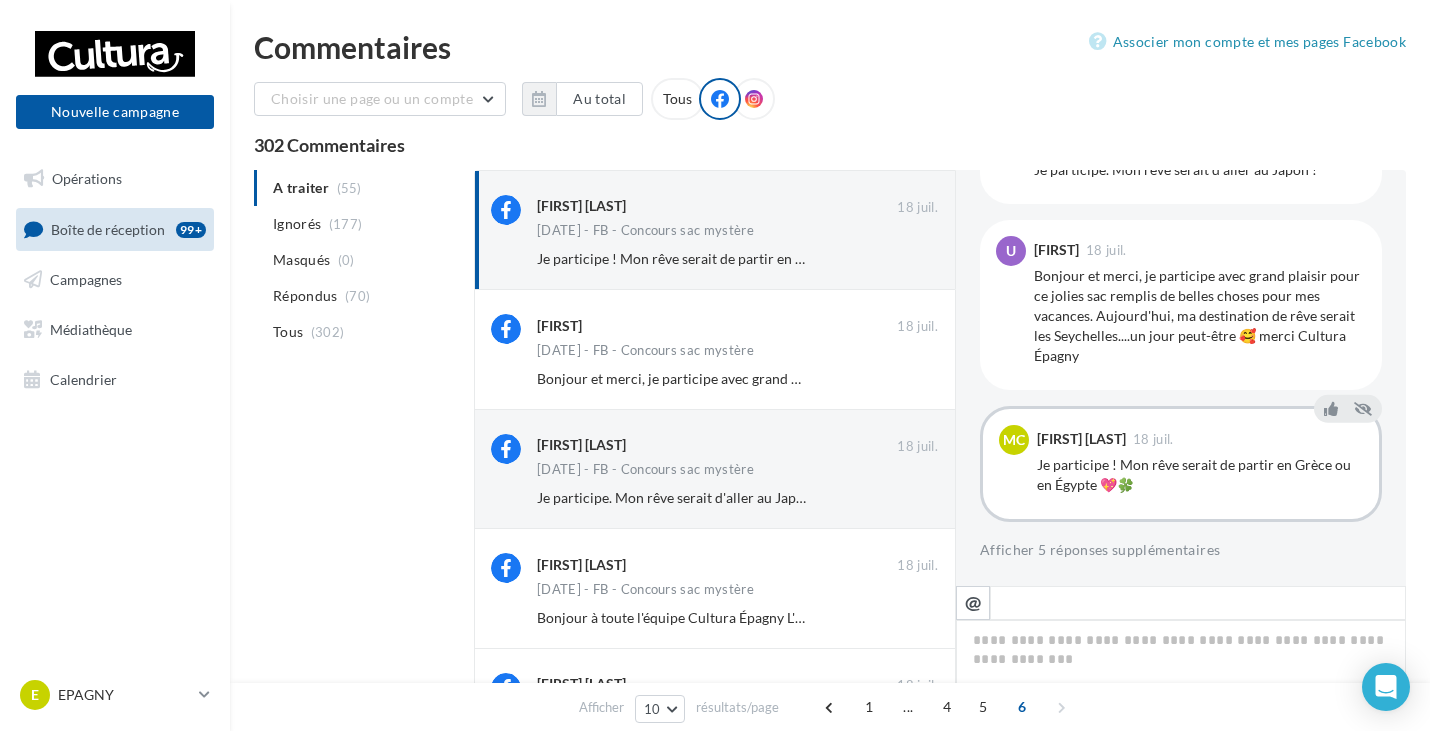 drag, startPoint x: 219, startPoint y: 530, endPoint x: 251, endPoint y: 502, distance: 42.520584 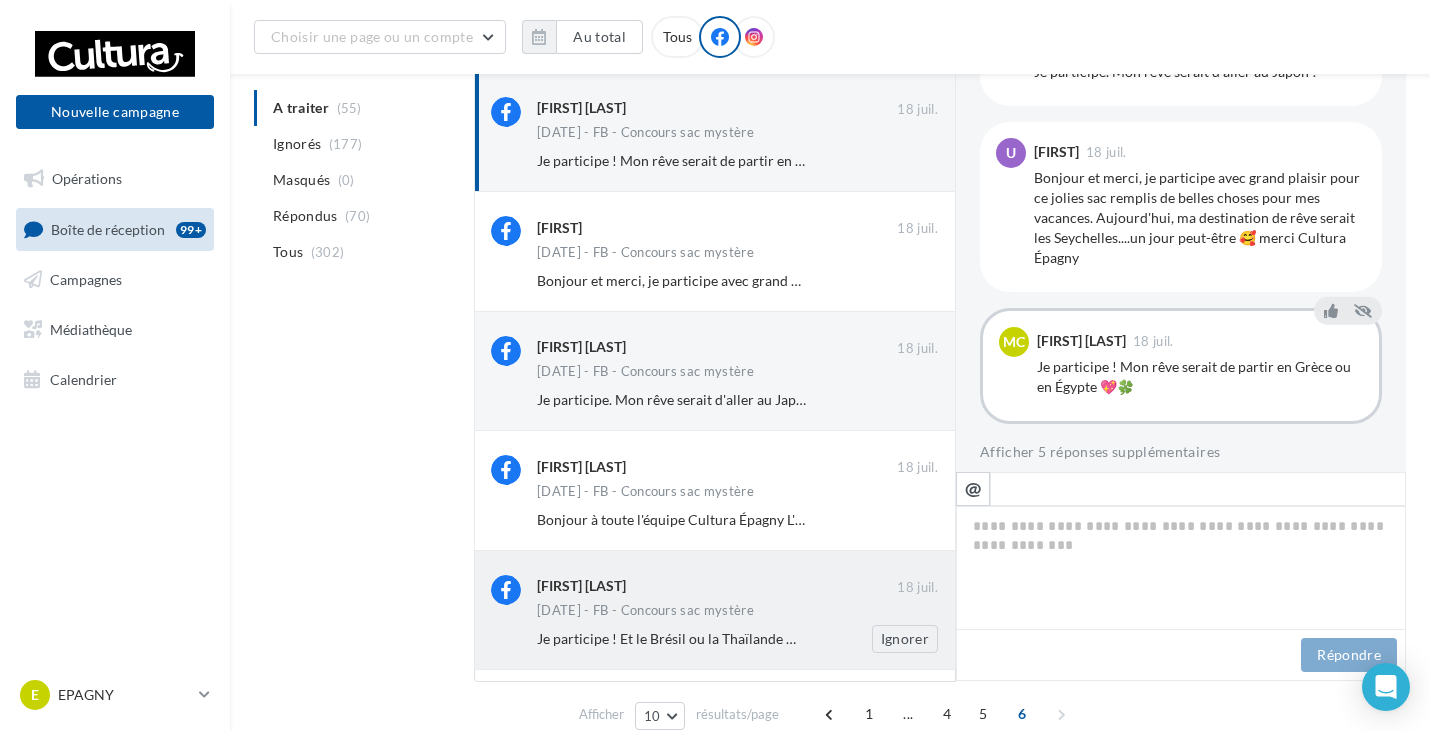 scroll, scrollTop: 207, scrollLeft: 0, axis: vertical 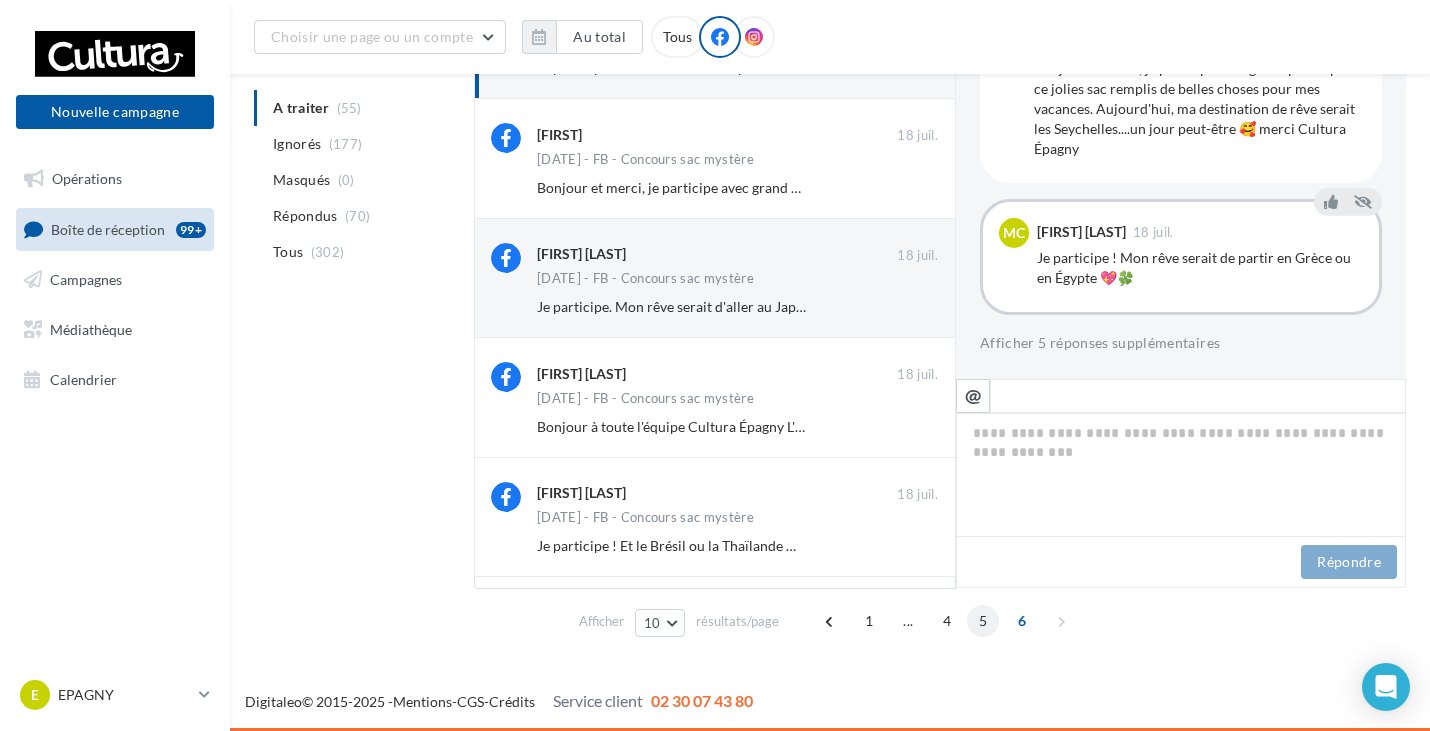 click on "5" at bounding box center [983, 621] 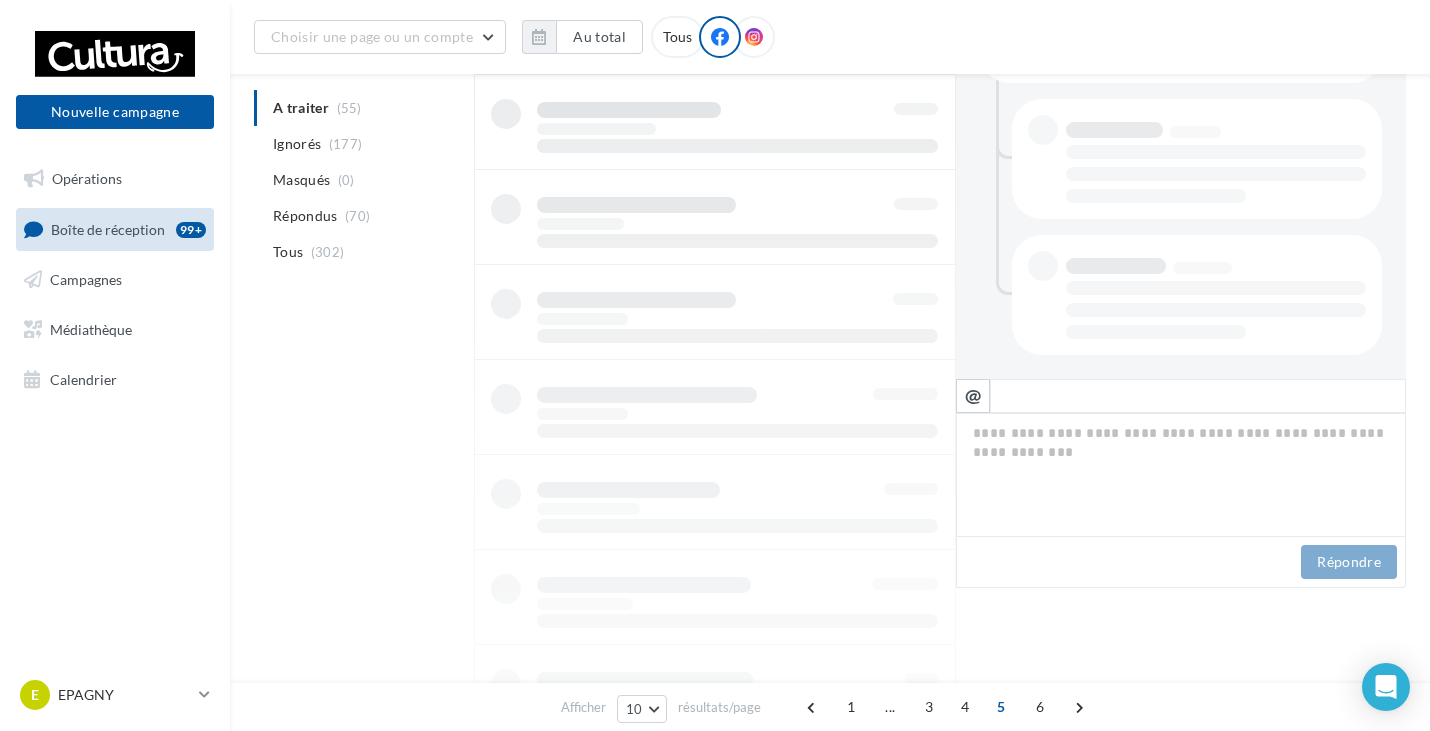 scroll, scrollTop: 436, scrollLeft: 0, axis: vertical 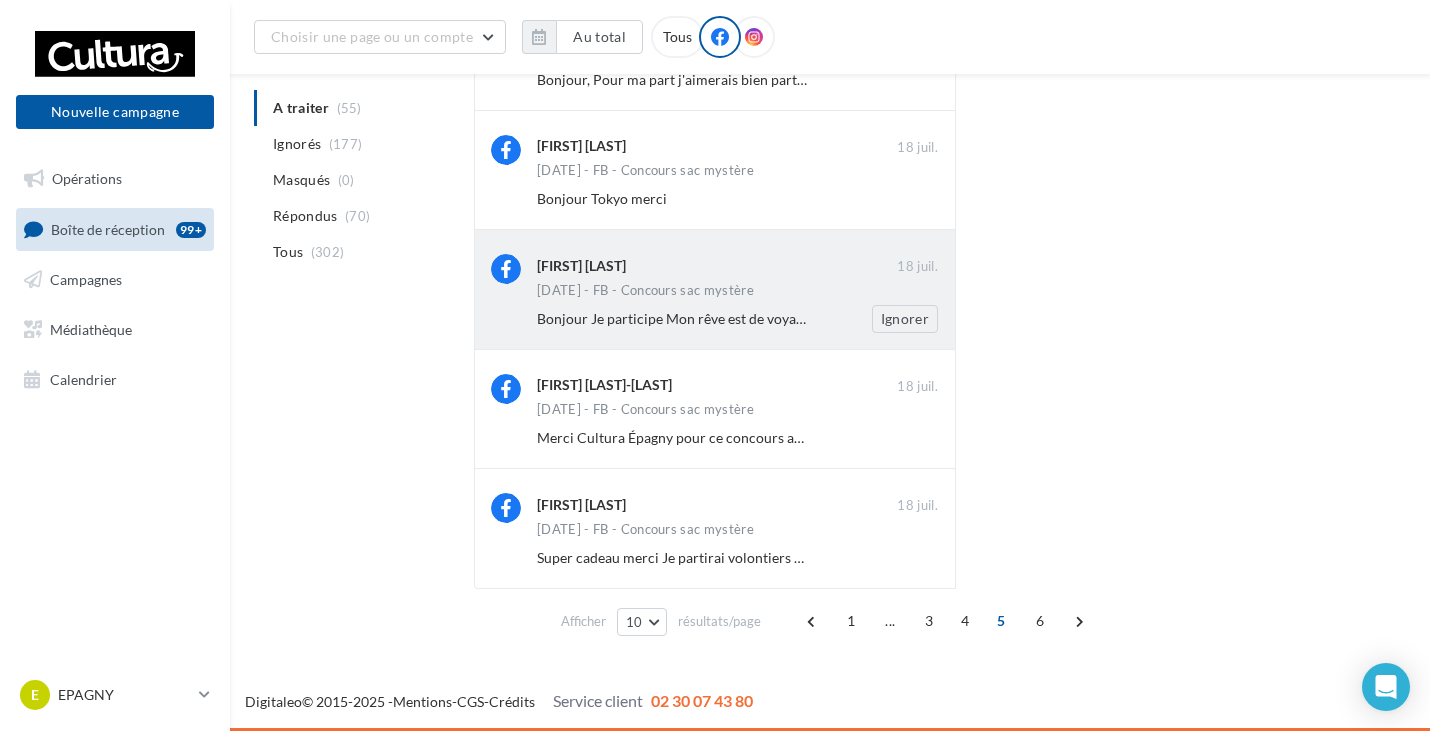 click on "[FIRST] [LAST]" at bounding box center [717, 264] 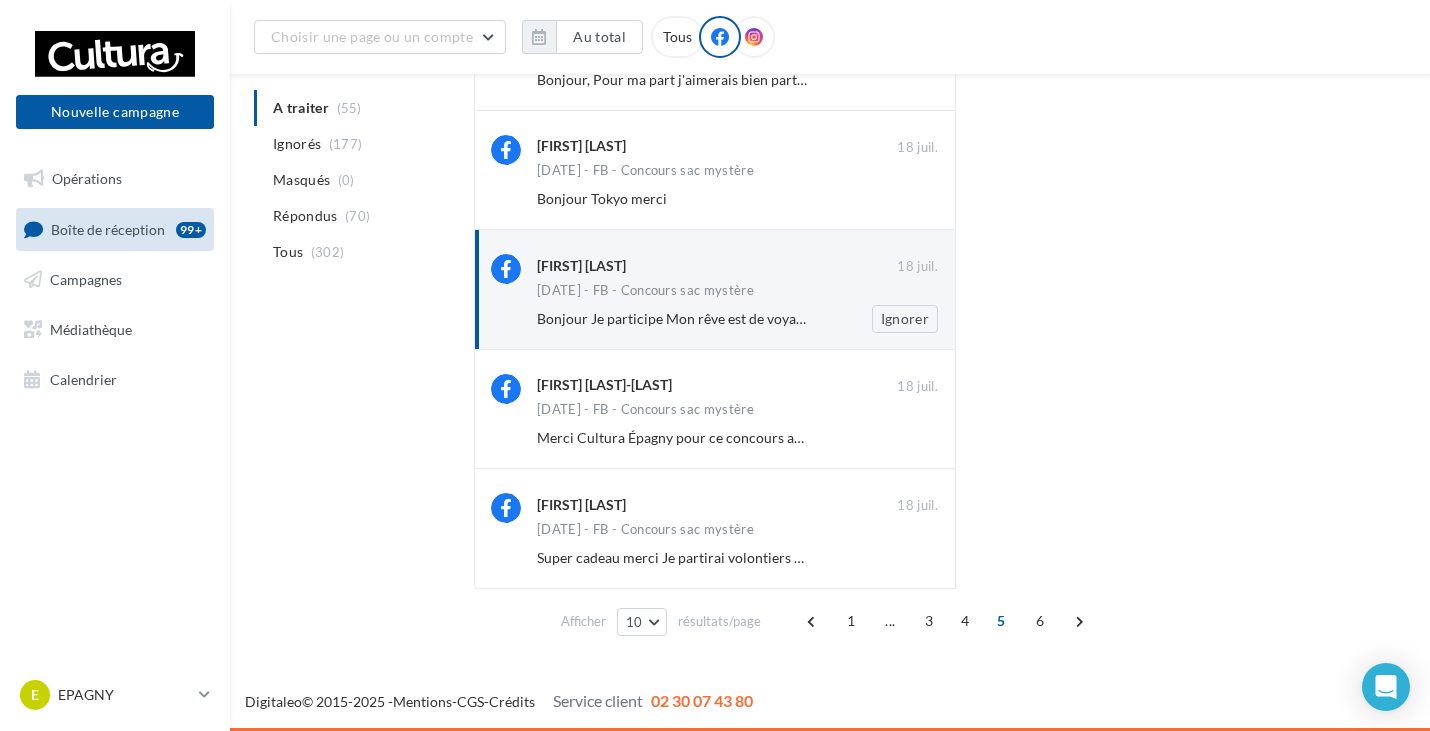 scroll, scrollTop: 0, scrollLeft: 0, axis: both 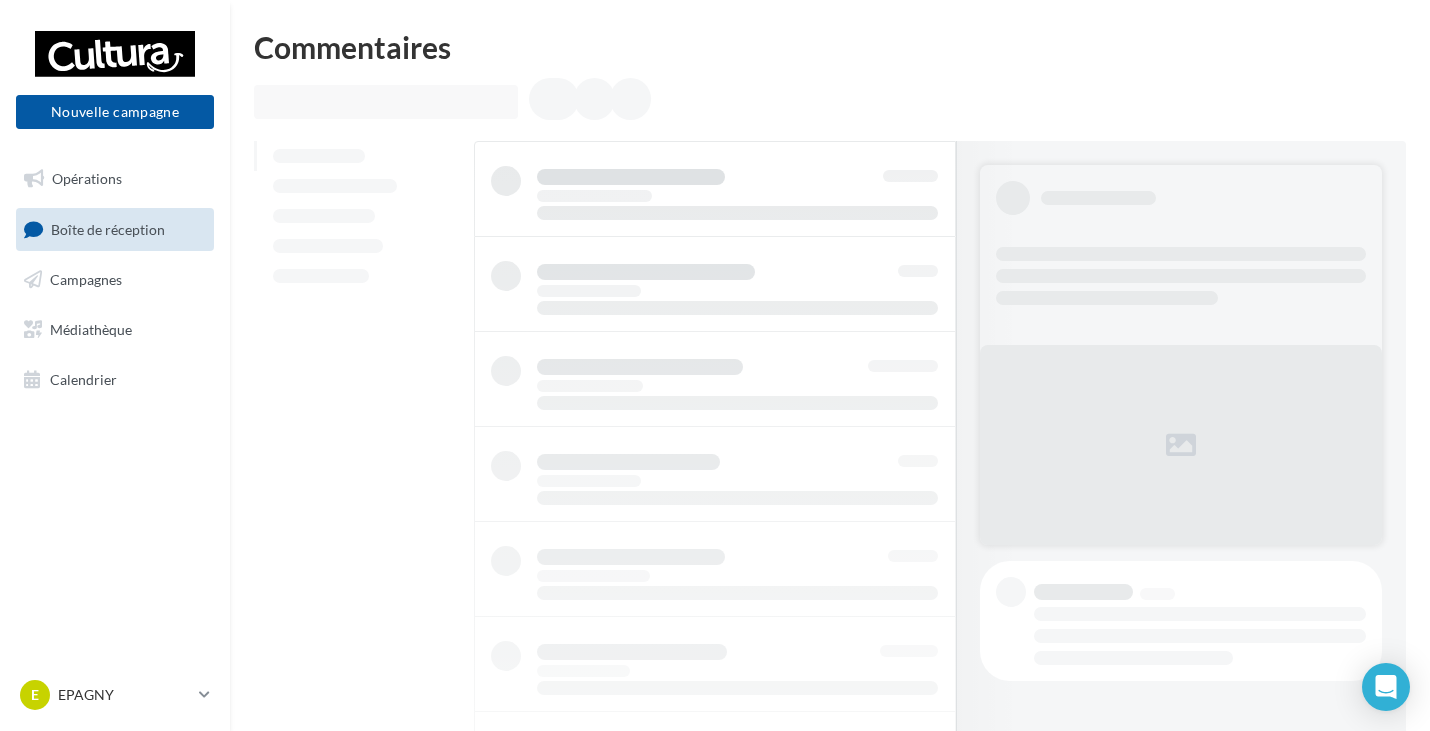 click on "Boîte de réception" at bounding box center [108, 228] 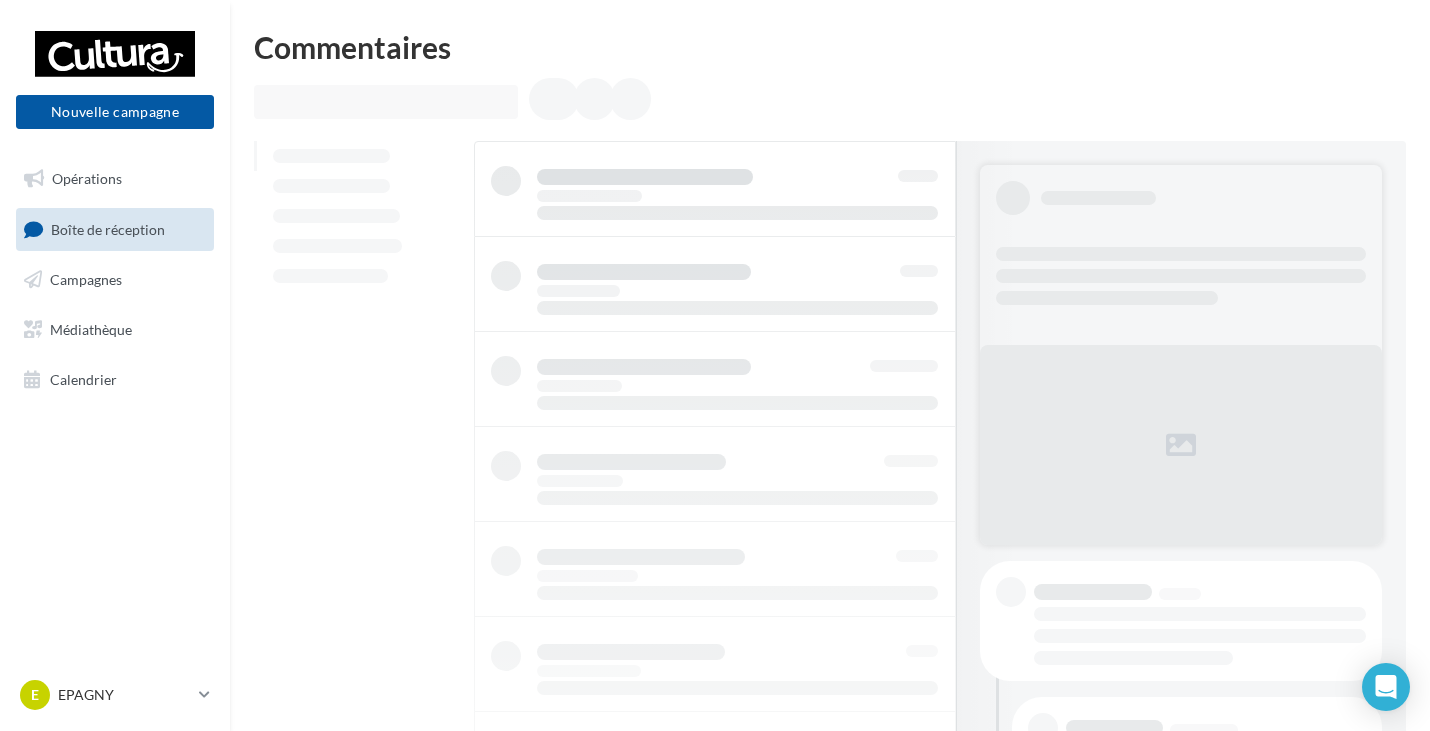 scroll, scrollTop: 0, scrollLeft: 0, axis: both 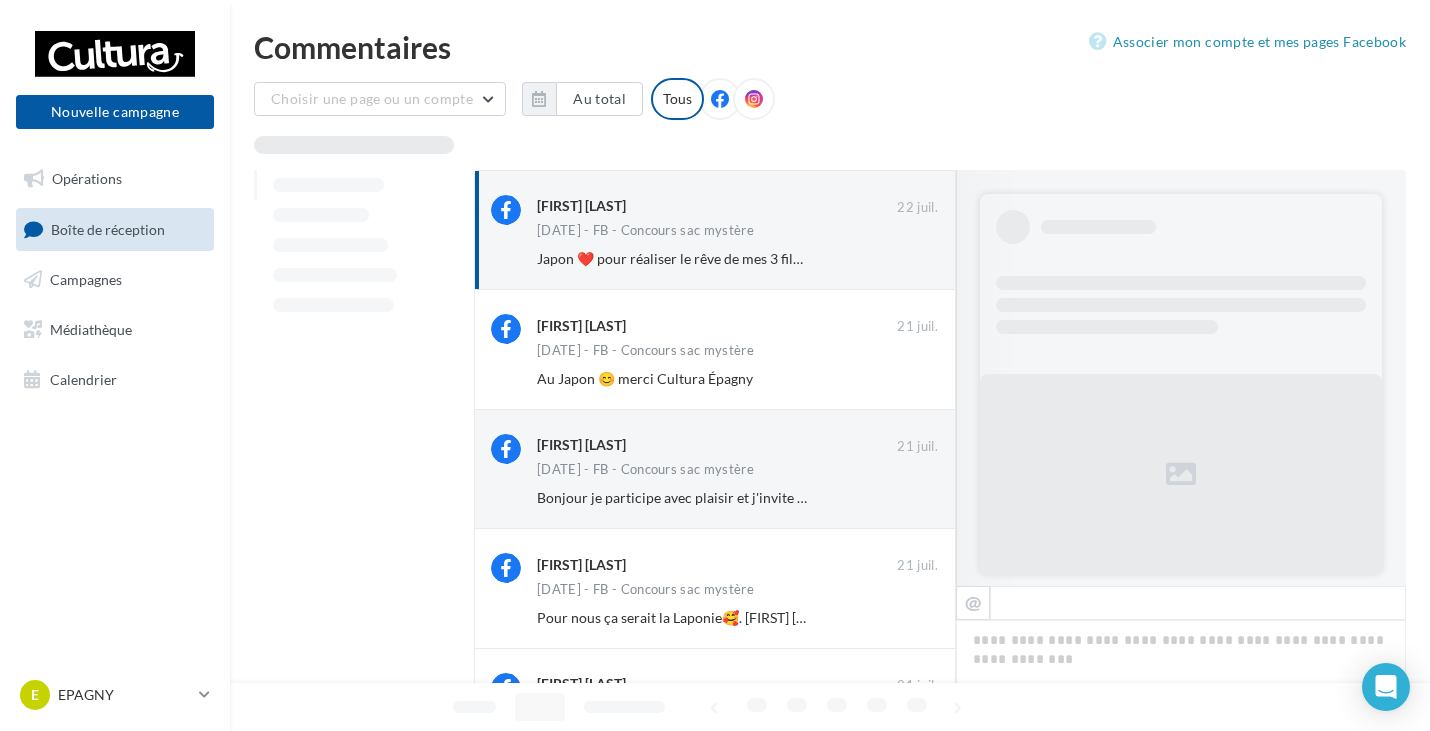 click at bounding box center (720, 99) 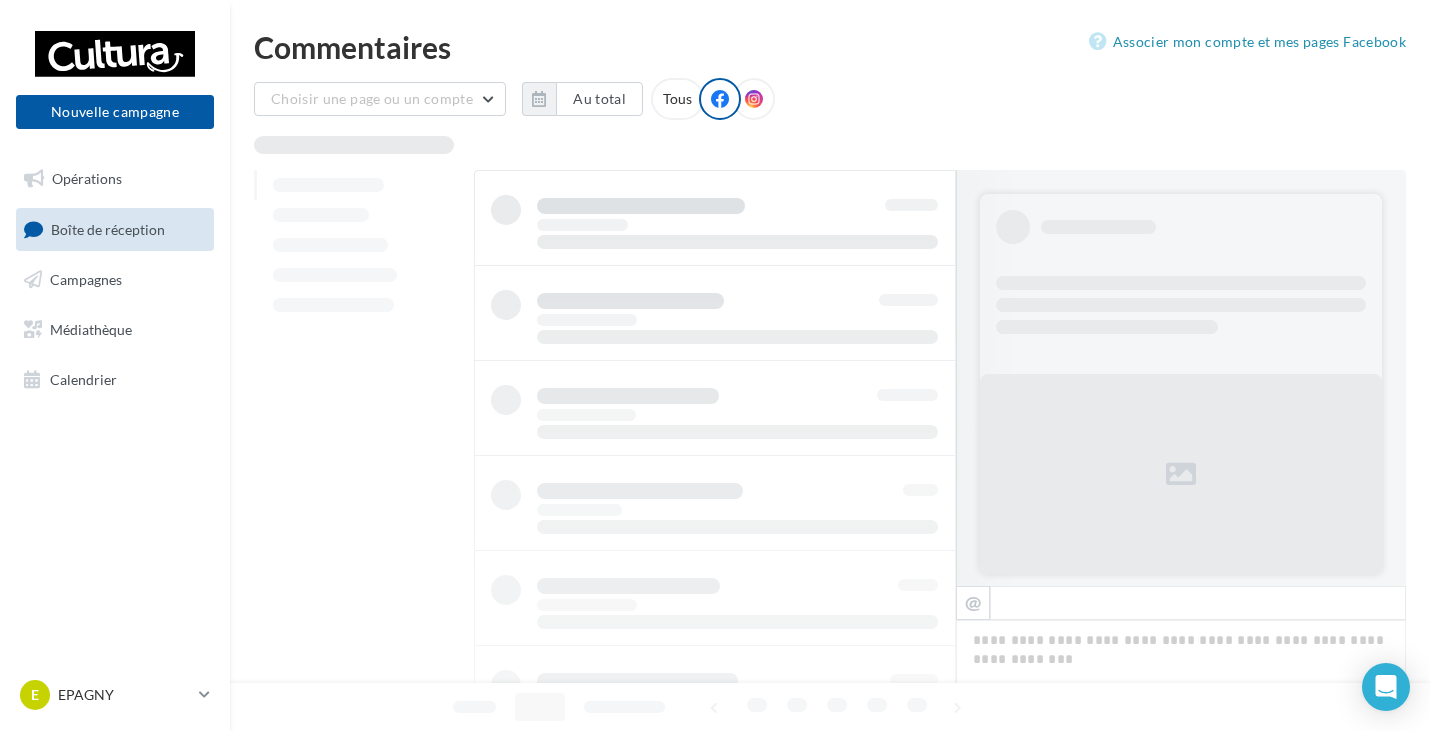 scroll, scrollTop: 1, scrollLeft: 0, axis: vertical 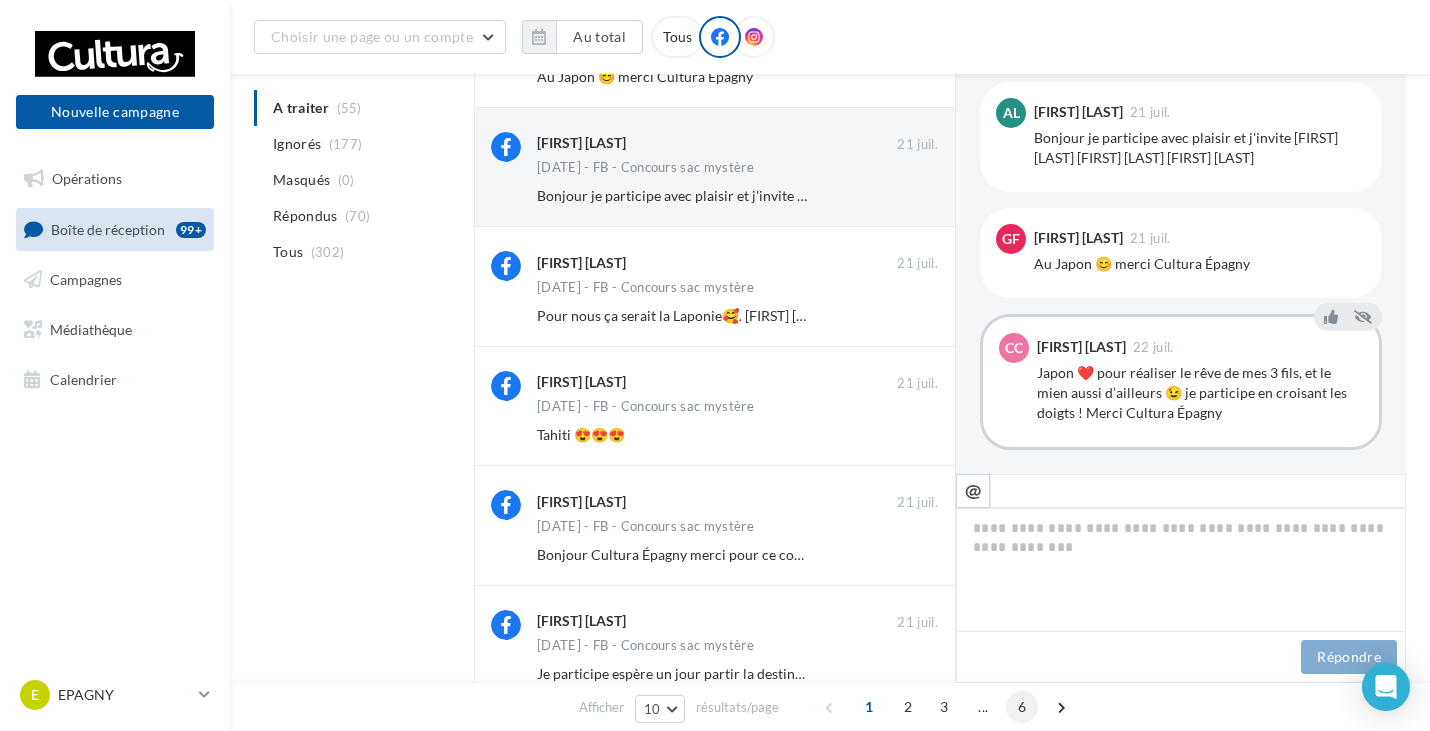 click on "6" at bounding box center (1022, 707) 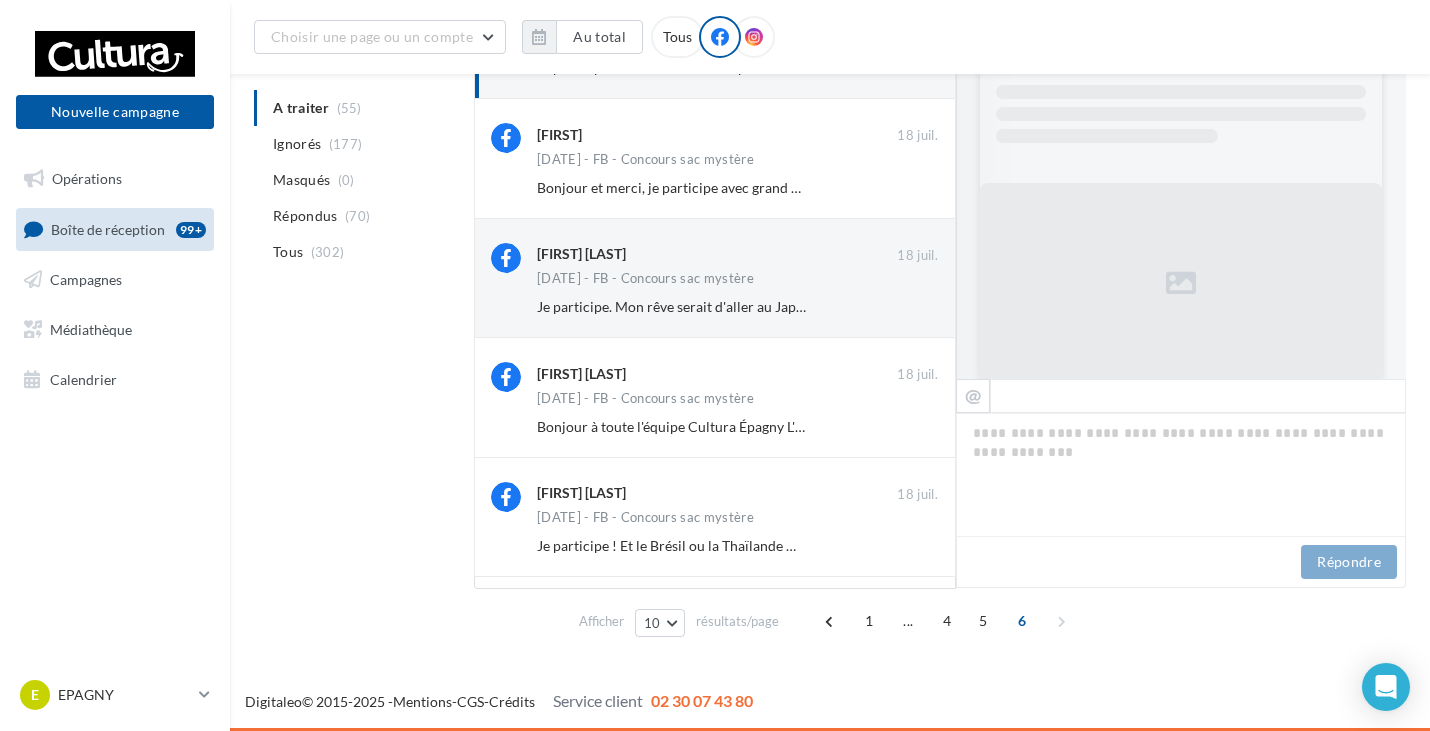 scroll, scrollTop: 195, scrollLeft: 0, axis: vertical 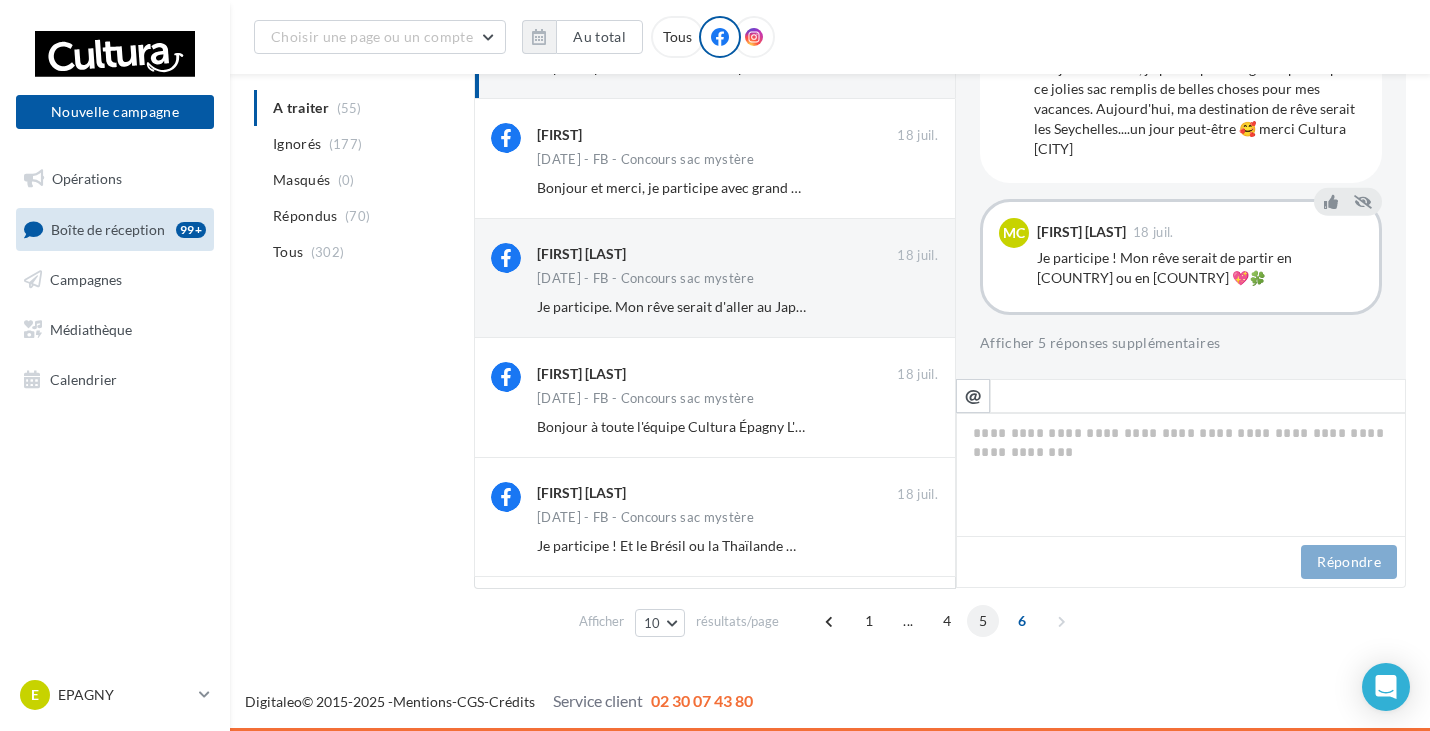 click on "5" at bounding box center (983, 621) 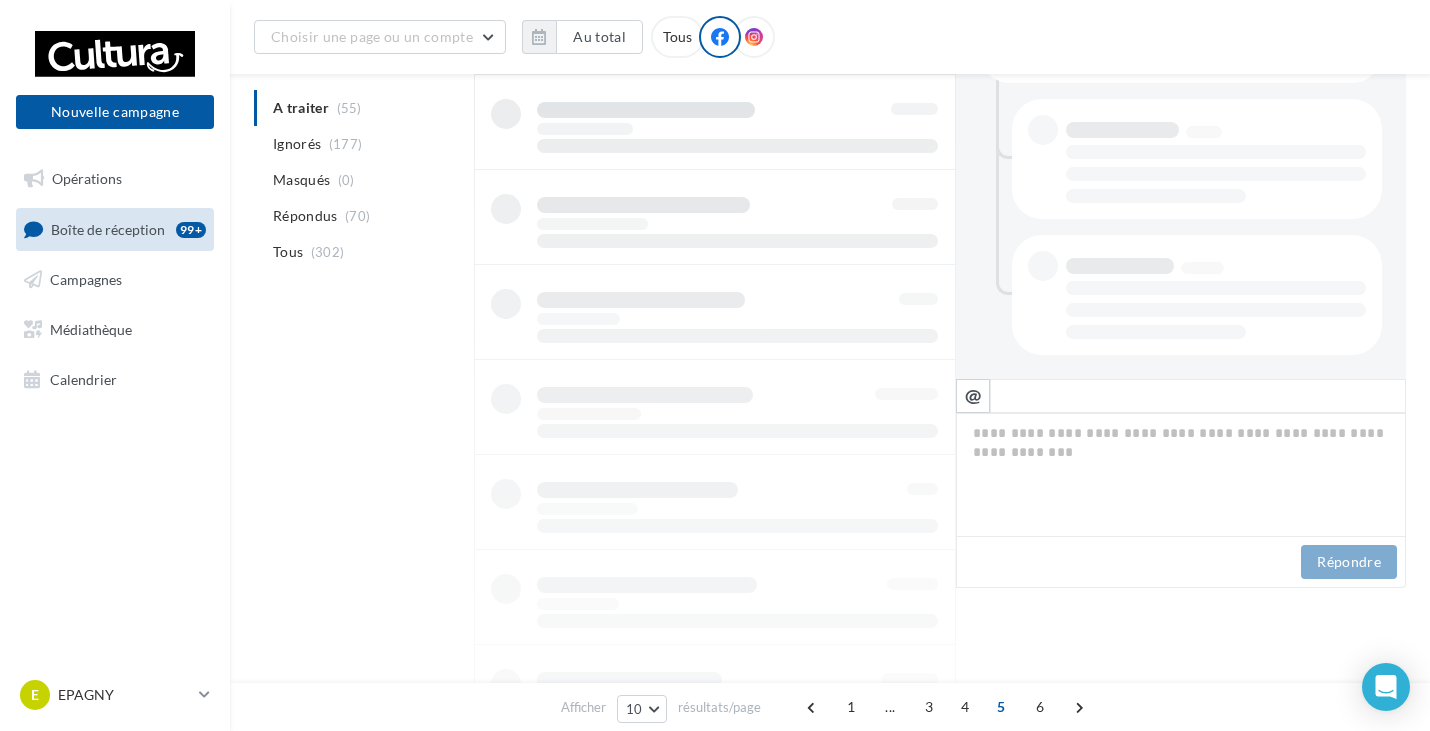 scroll, scrollTop: 436, scrollLeft: 0, axis: vertical 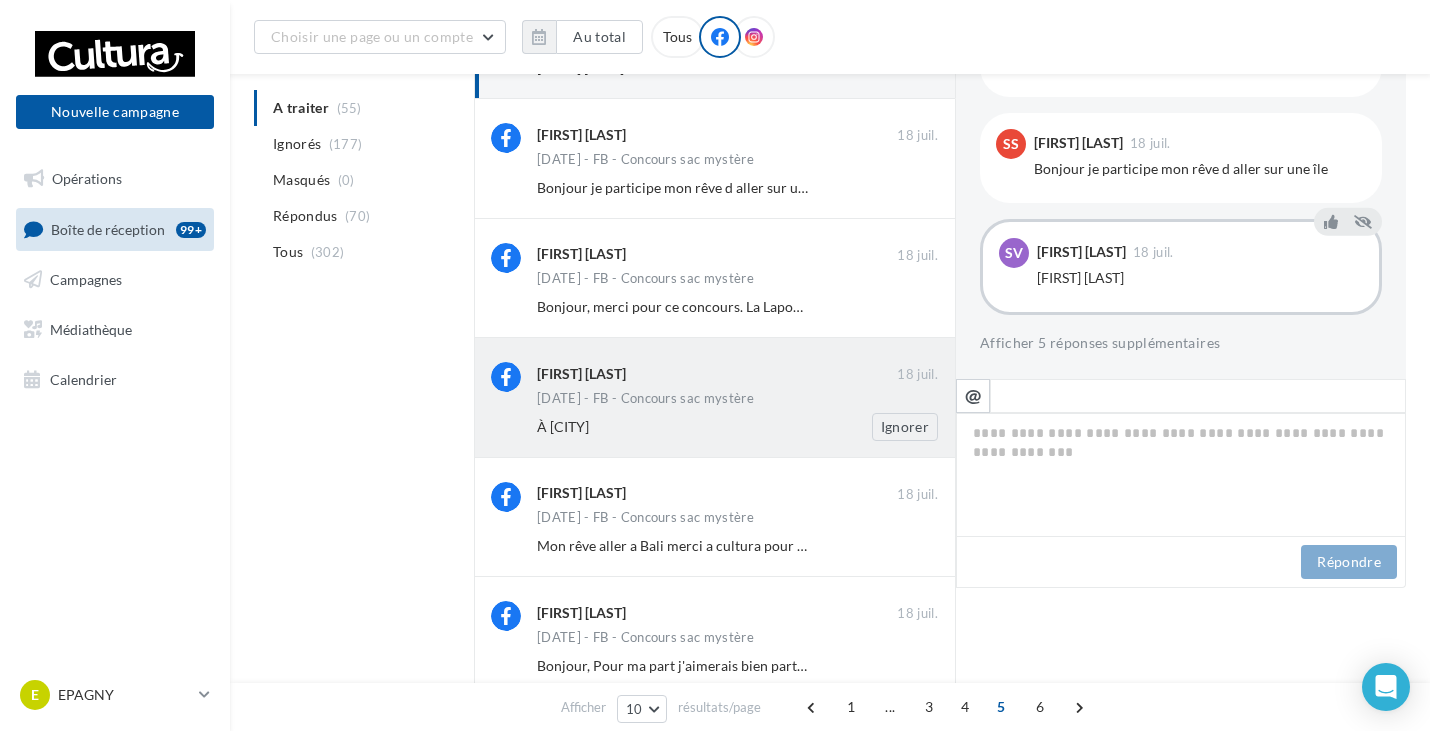 click on "[DATE] - FB - Concours sac mystère" at bounding box center [645, 398] 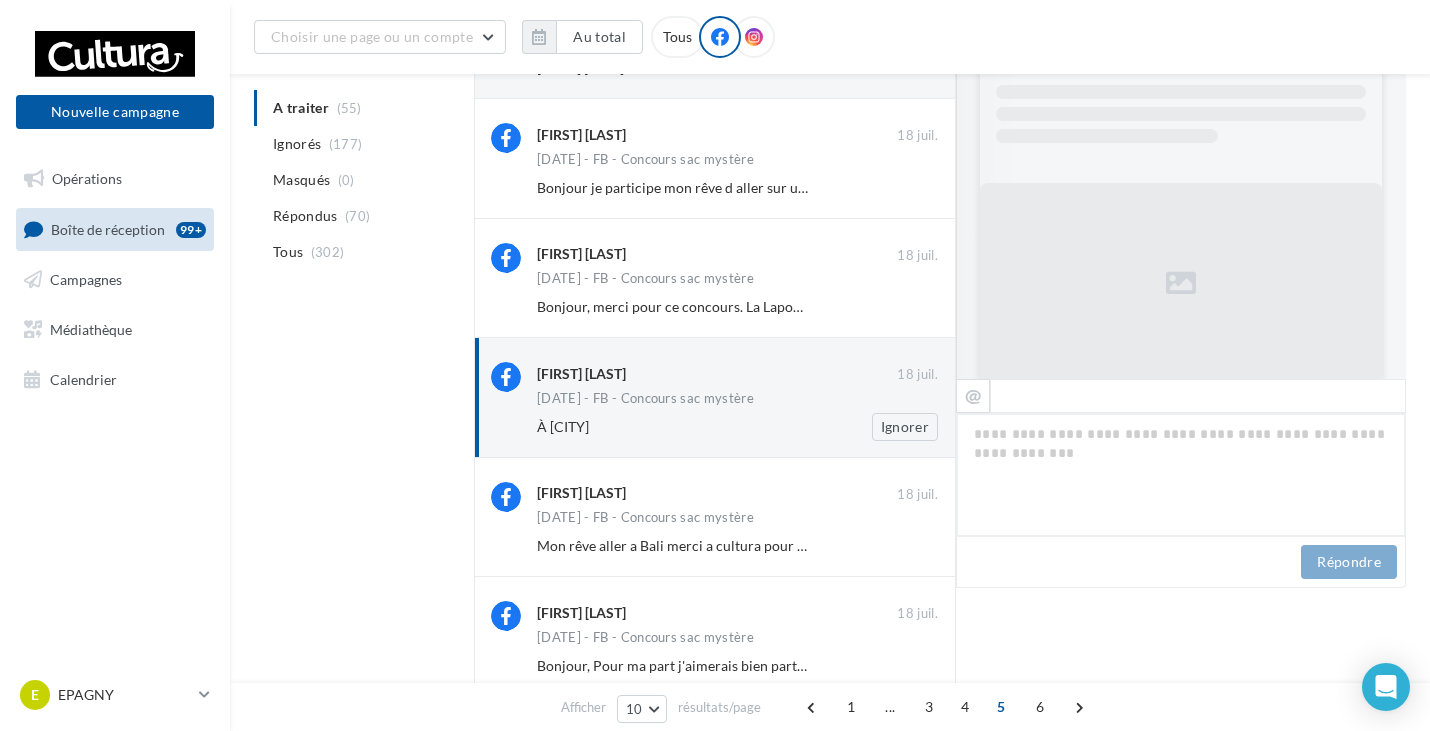 scroll, scrollTop: 977, scrollLeft: 0, axis: vertical 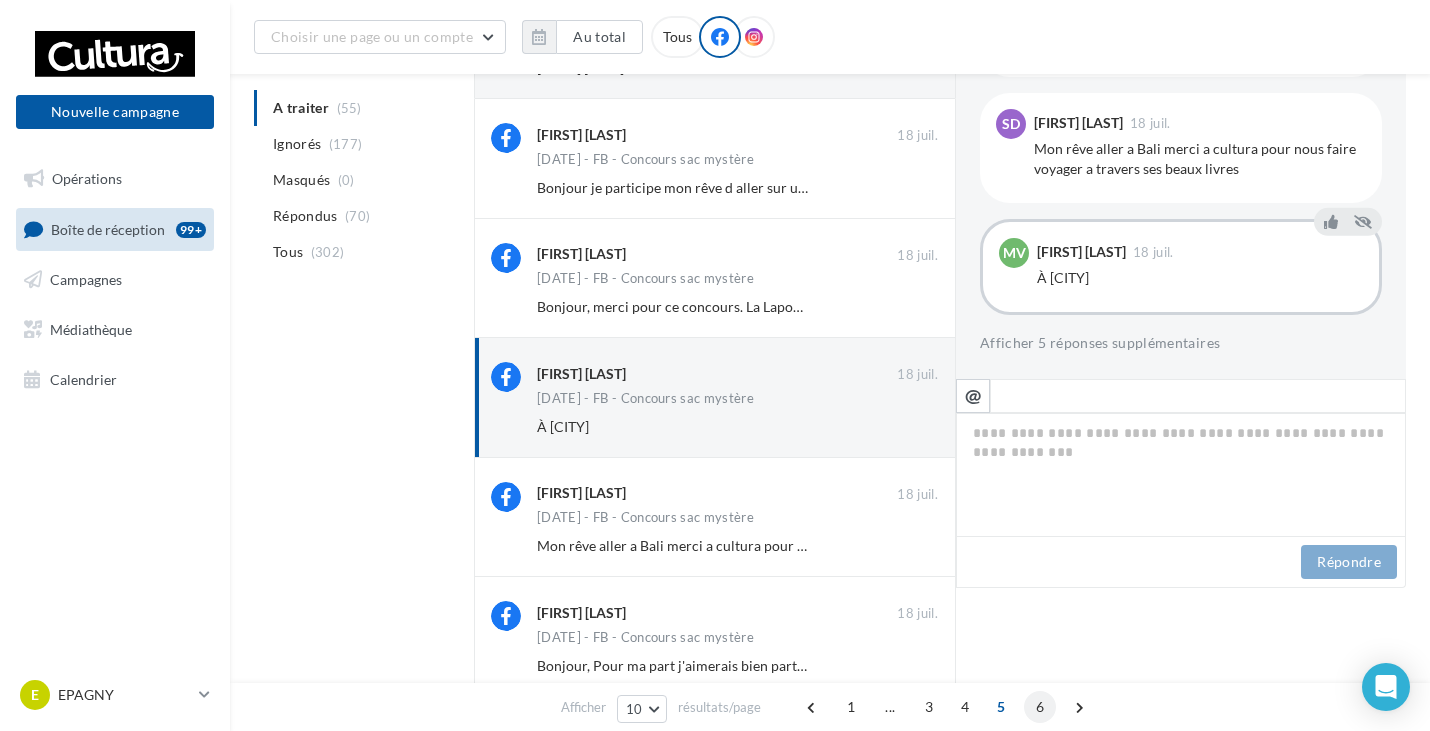 click on "6" at bounding box center (1040, 707) 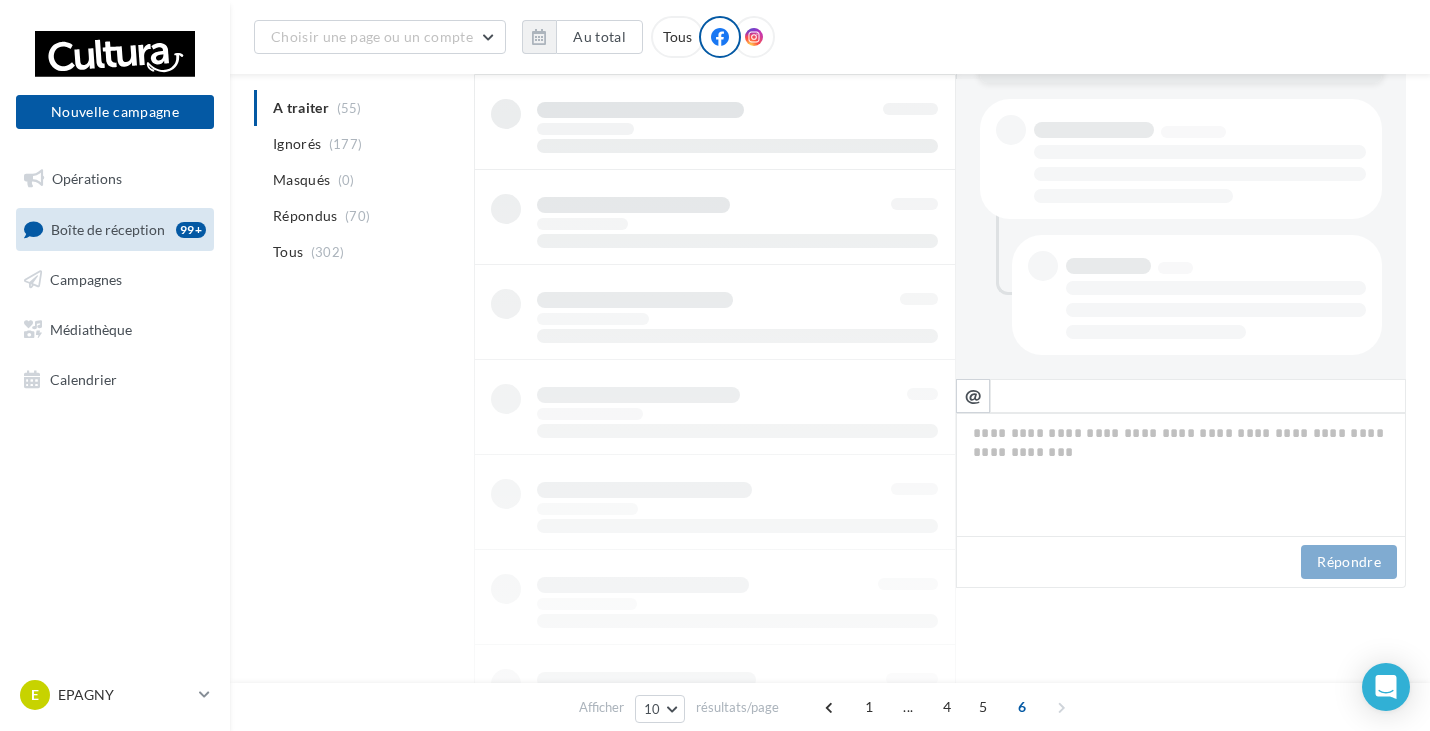 scroll, scrollTop: 300, scrollLeft: 0, axis: vertical 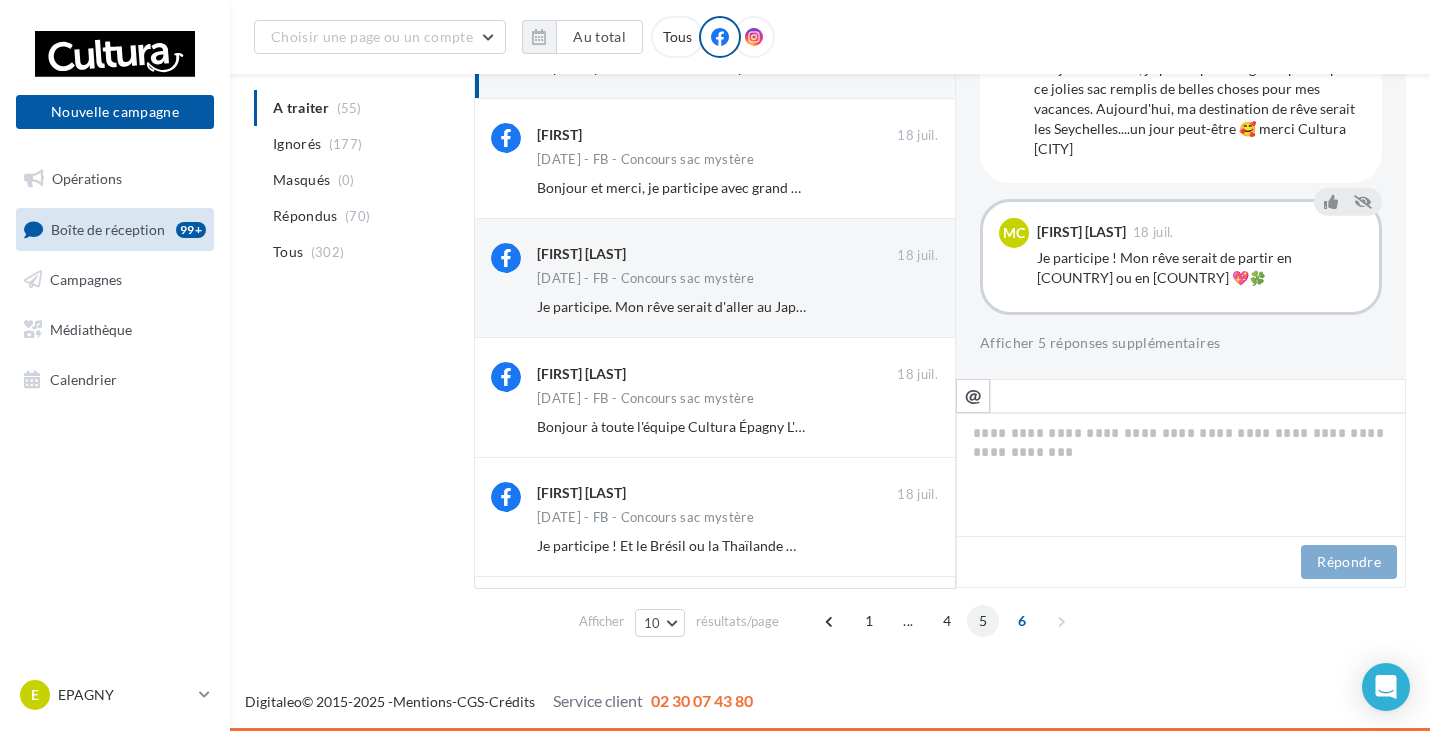 click on "5" at bounding box center [983, 621] 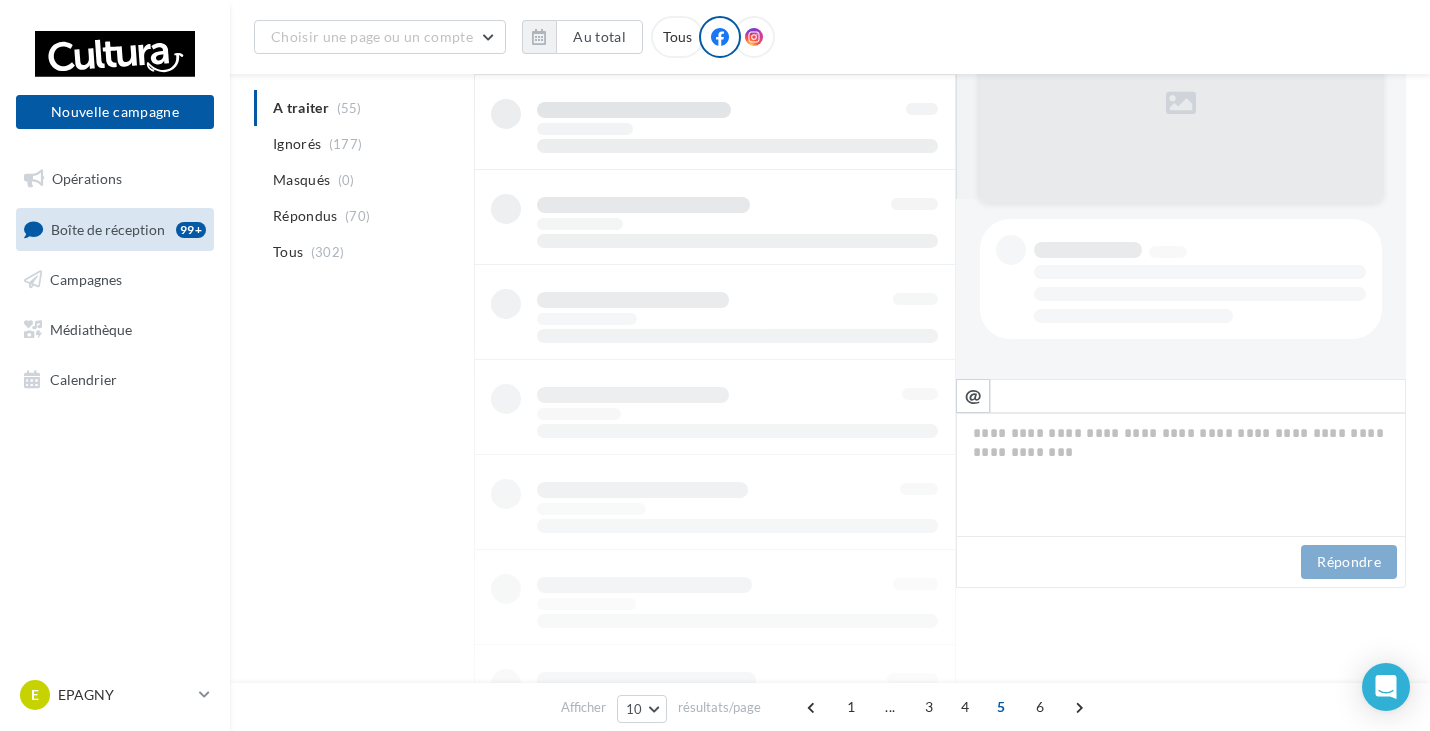 scroll, scrollTop: 180, scrollLeft: 0, axis: vertical 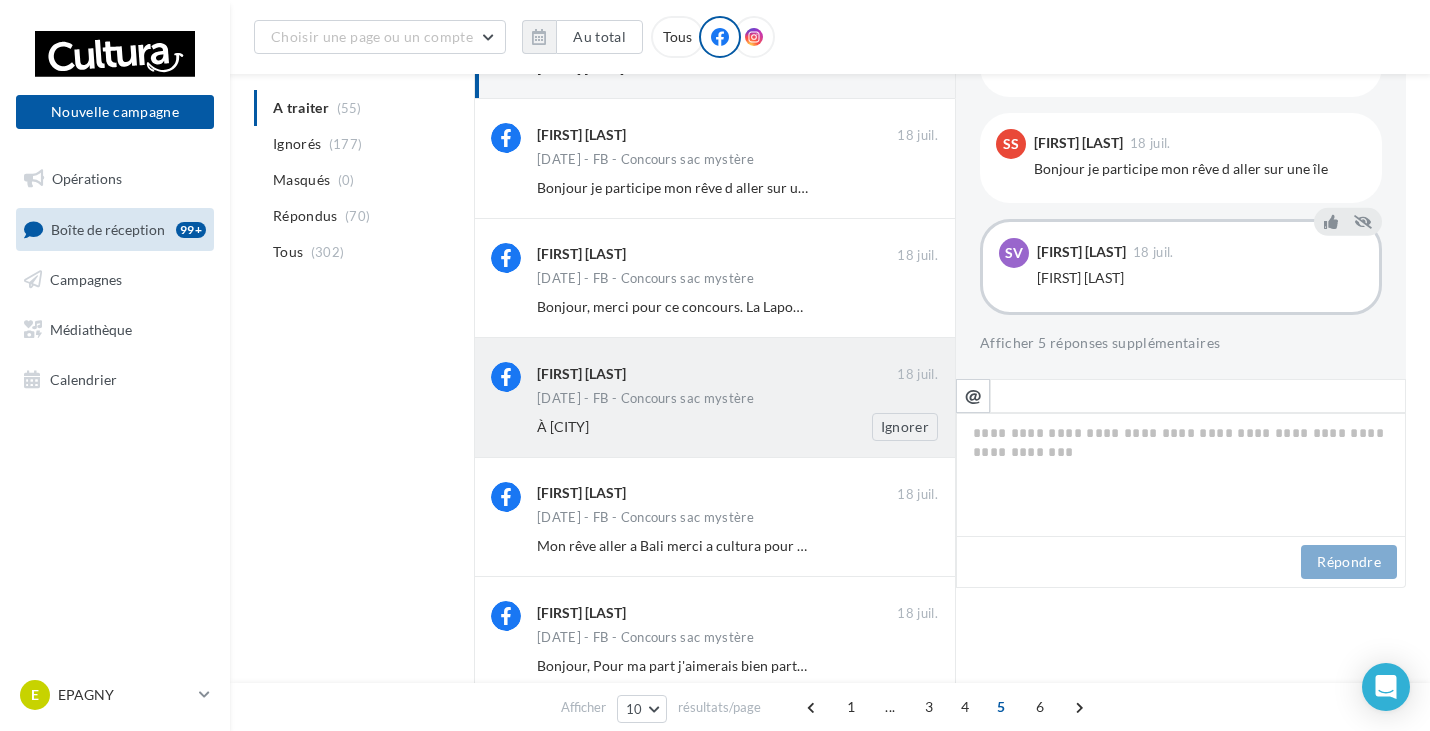 click on "[DATE] - FB - Concours sac mystère" at bounding box center [645, 398] 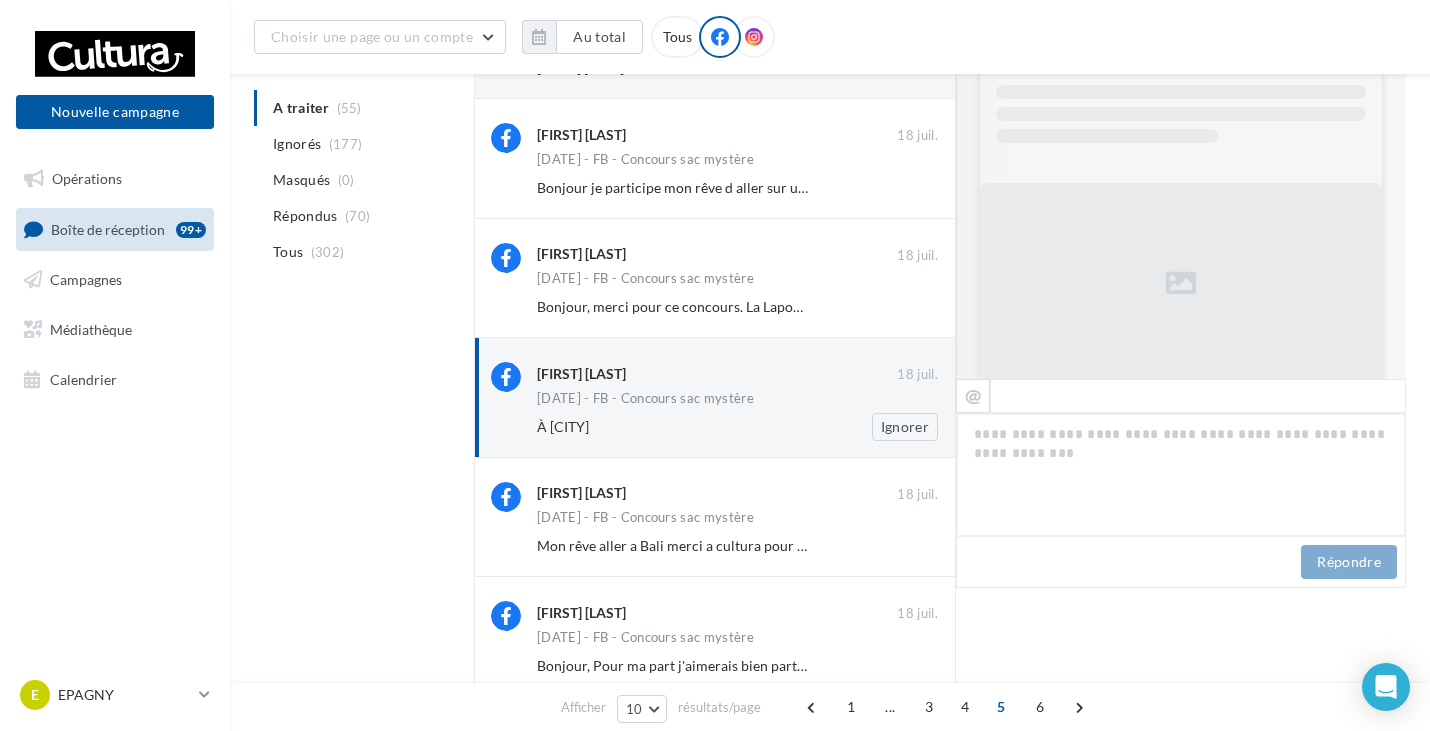 scroll, scrollTop: 977, scrollLeft: 0, axis: vertical 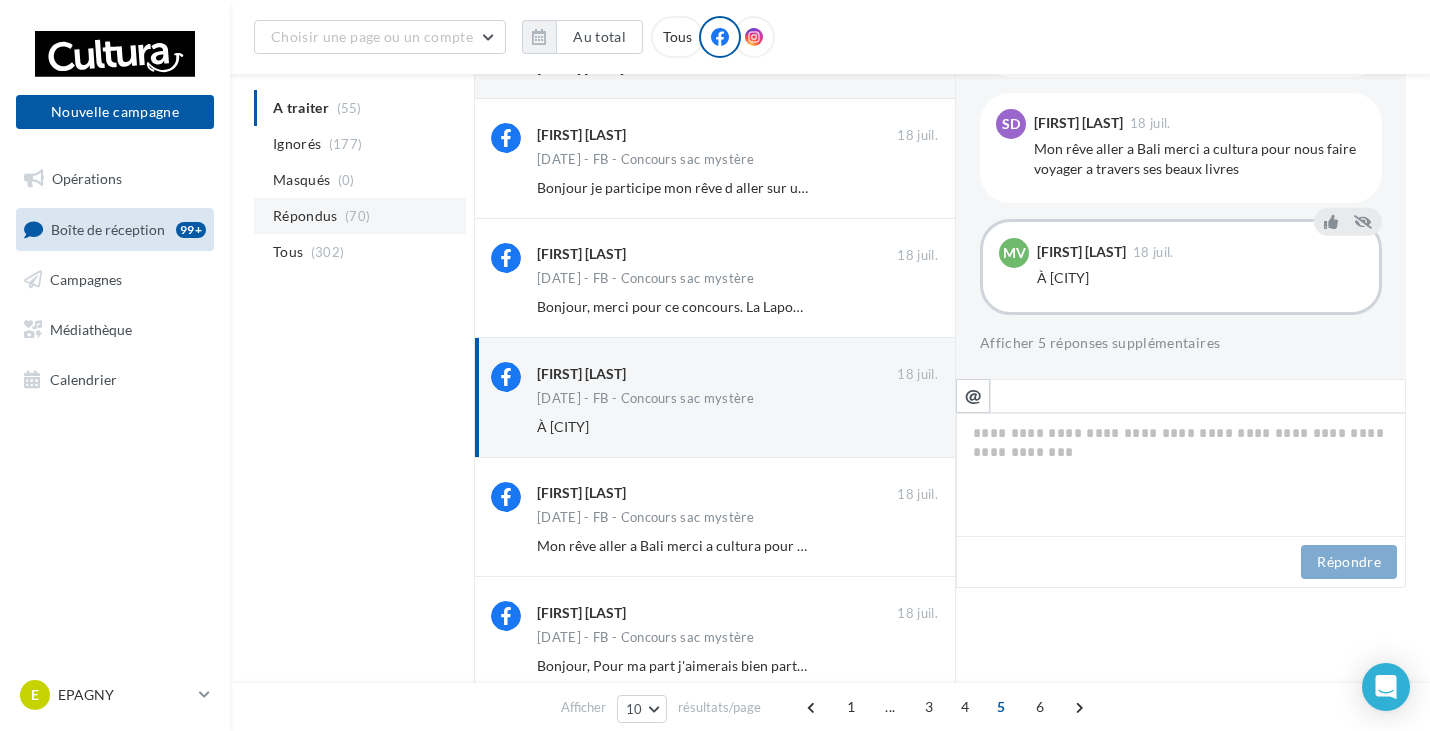 click on "Répondus" at bounding box center (305, 216) 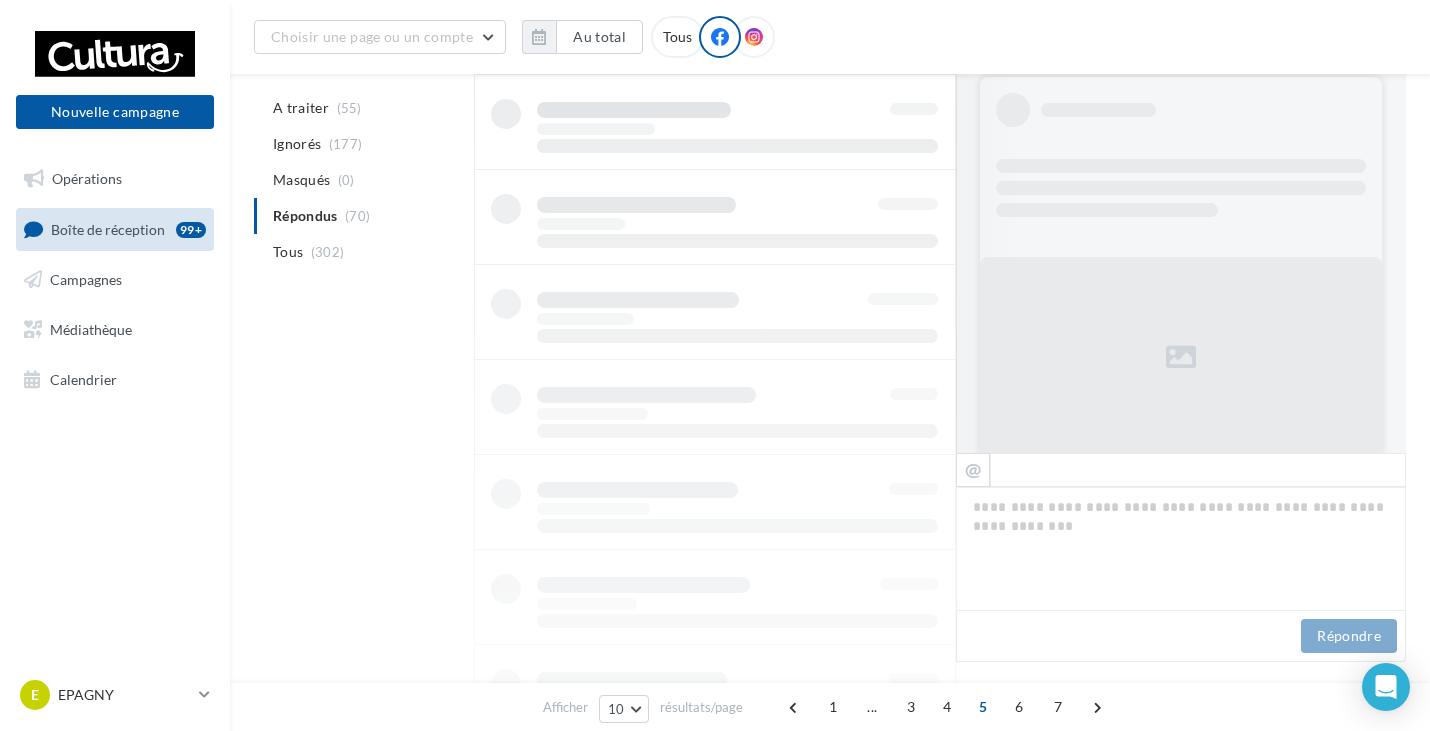 scroll, scrollTop: 208, scrollLeft: 0, axis: vertical 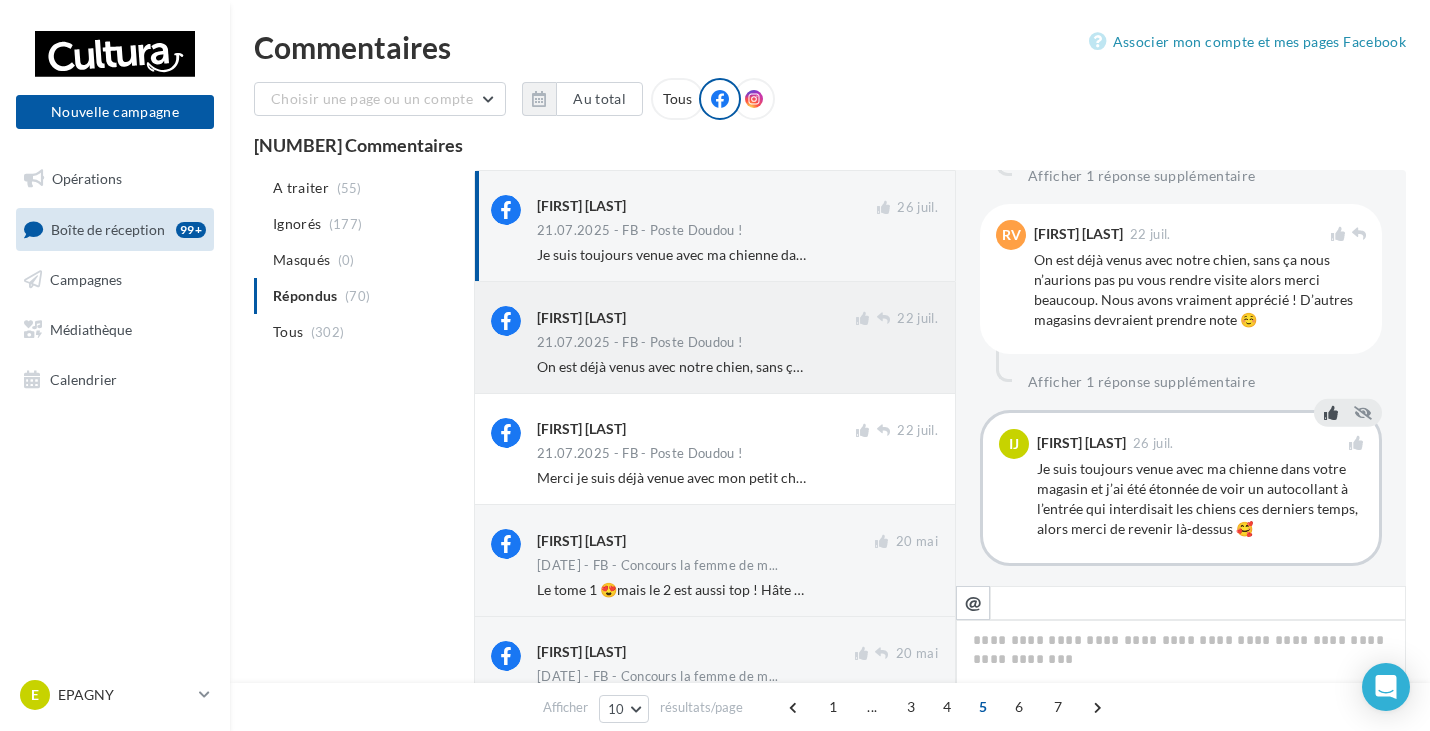 click on "21.07.2025 - FB - Poste Doudou !" at bounding box center (737, 344) 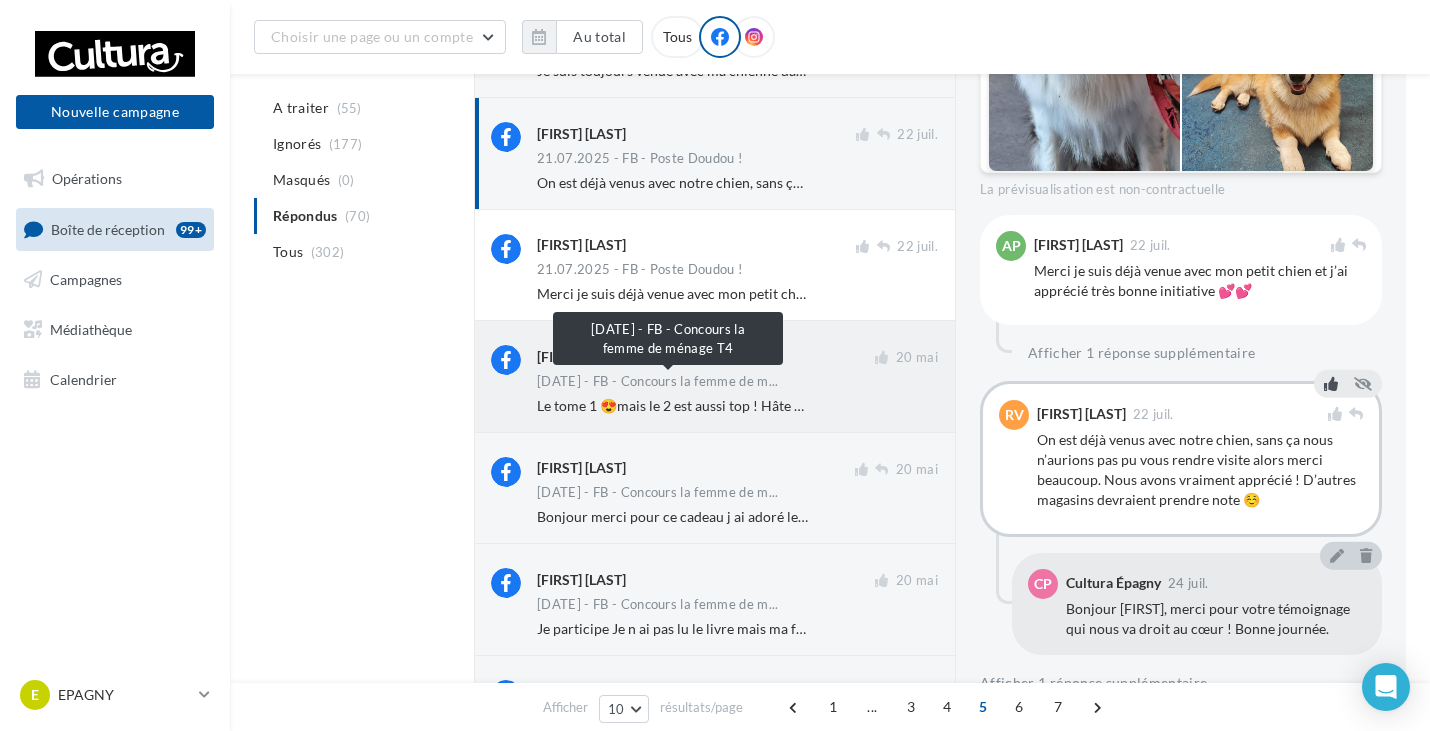 click on "19.05.2025 - FB - Concours la femme de m..." at bounding box center (658, 381) 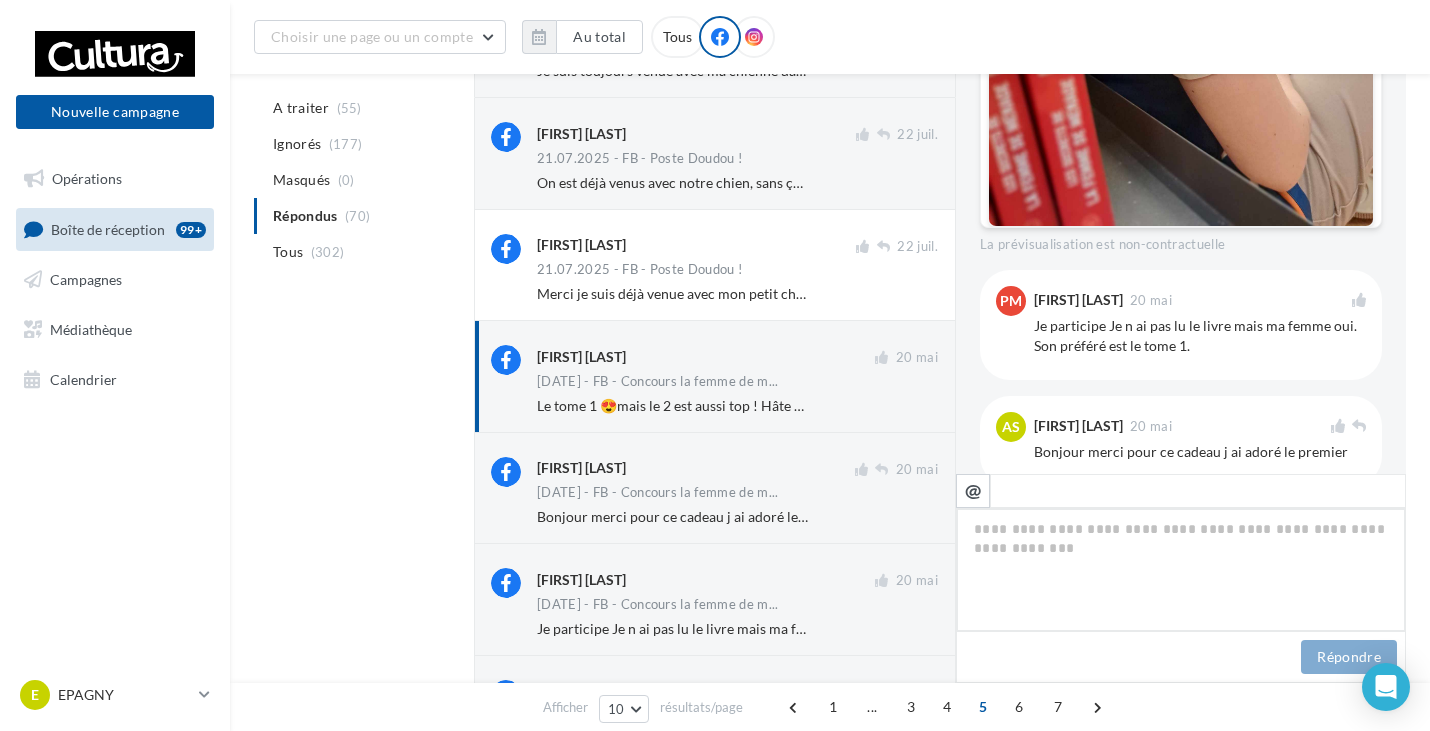 scroll, scrollTop: 913, scrollLeft: 0, axis: vertical 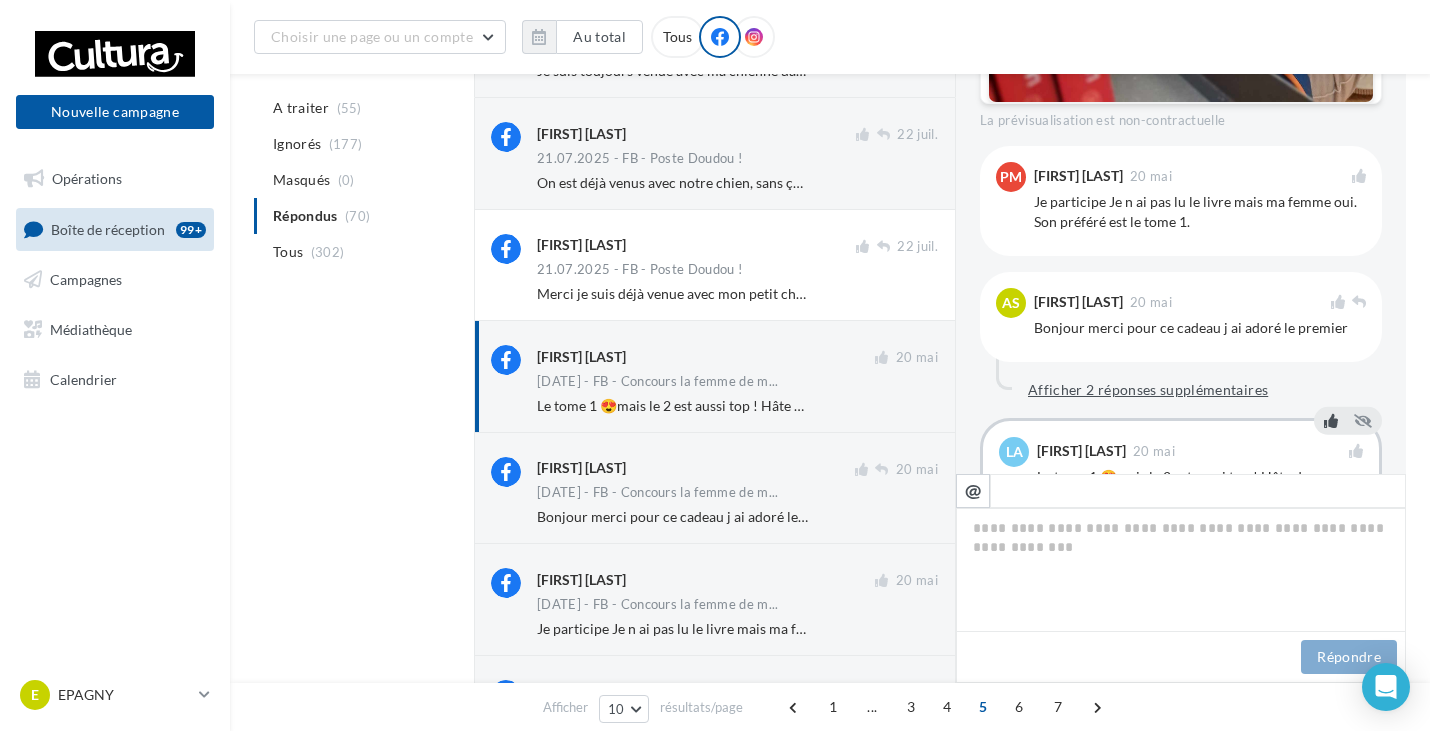 click on "Afficher 2 réponses supplémentaires" at bounding box center (1148, 390) 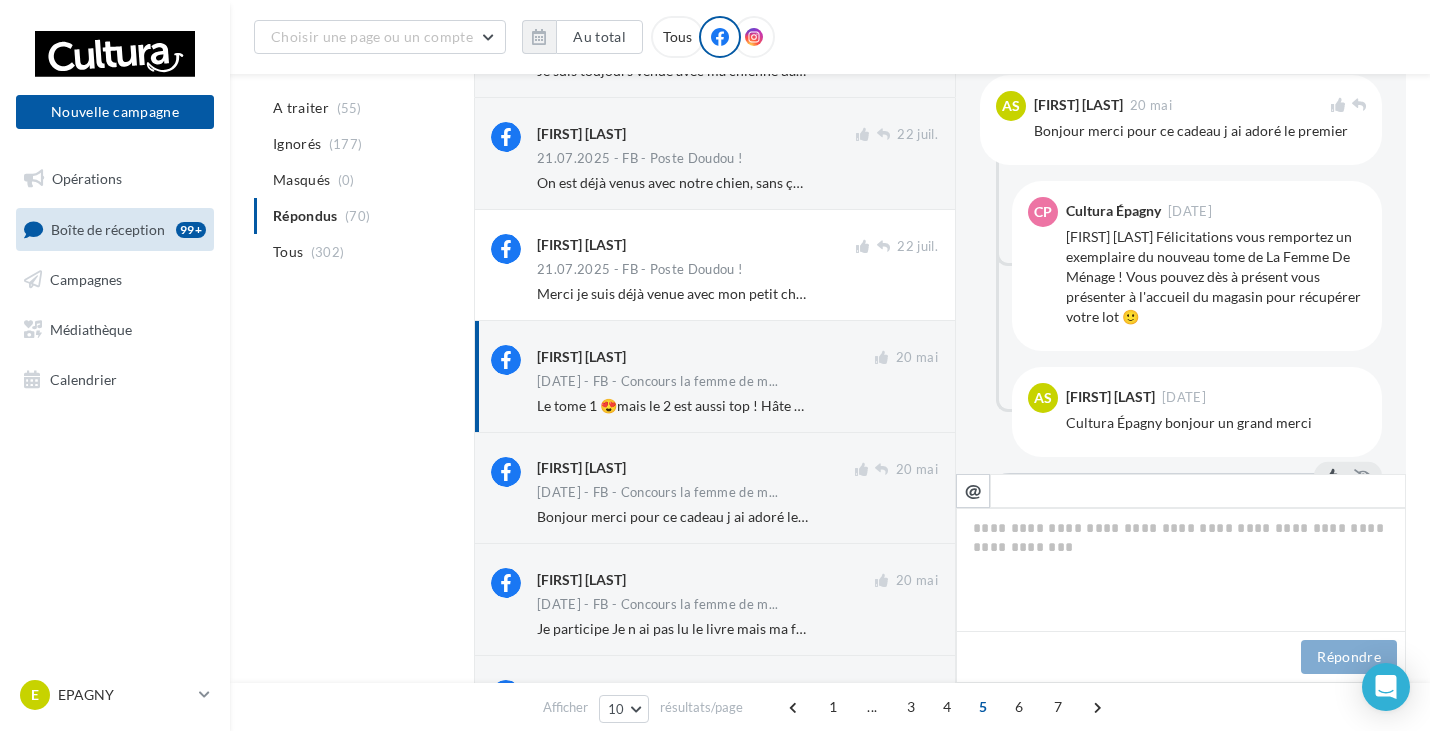 scroll, scrollTop: 1113, scrollLeft: 0, axis: vertical 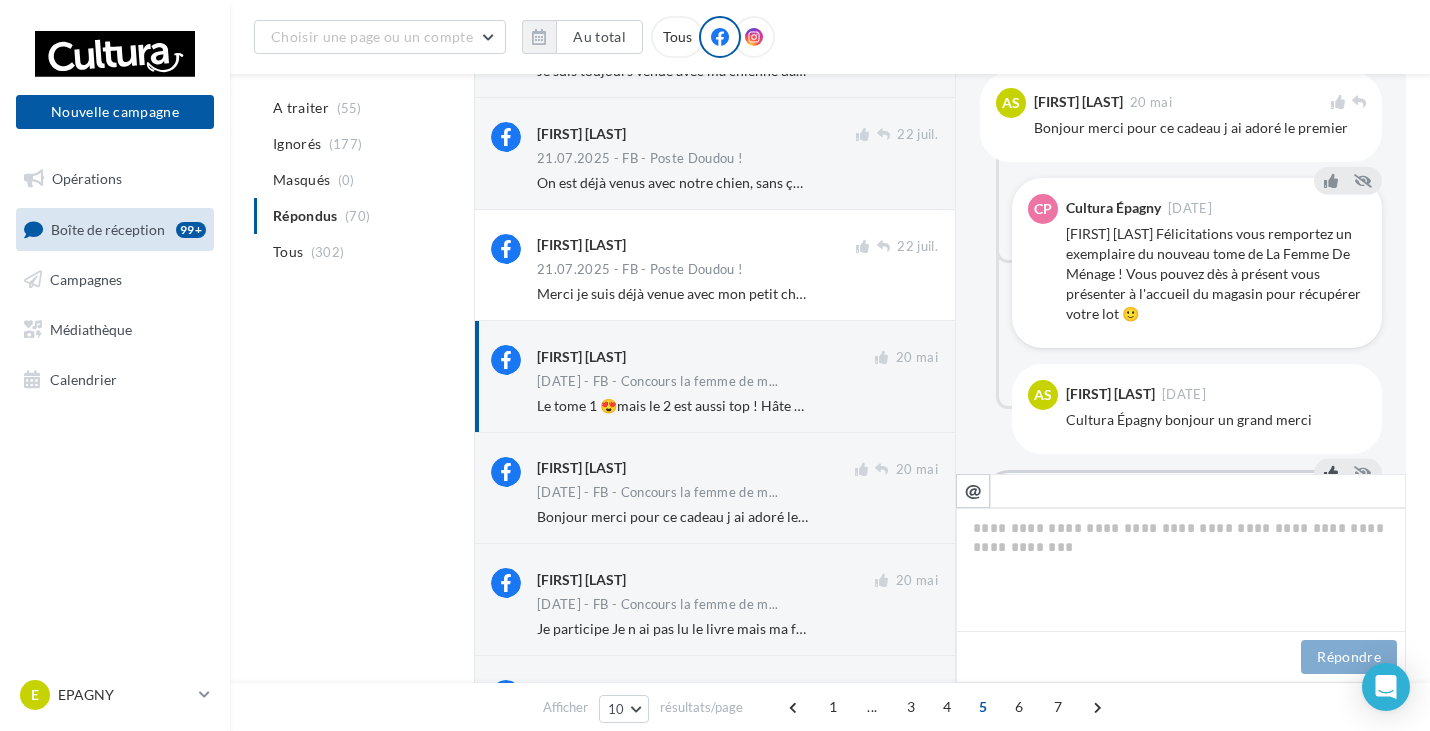drag, startPoint x: 1061, startPoint y: 231, endPoint x: 1178, endPoint y: 315, distance: 144.03125 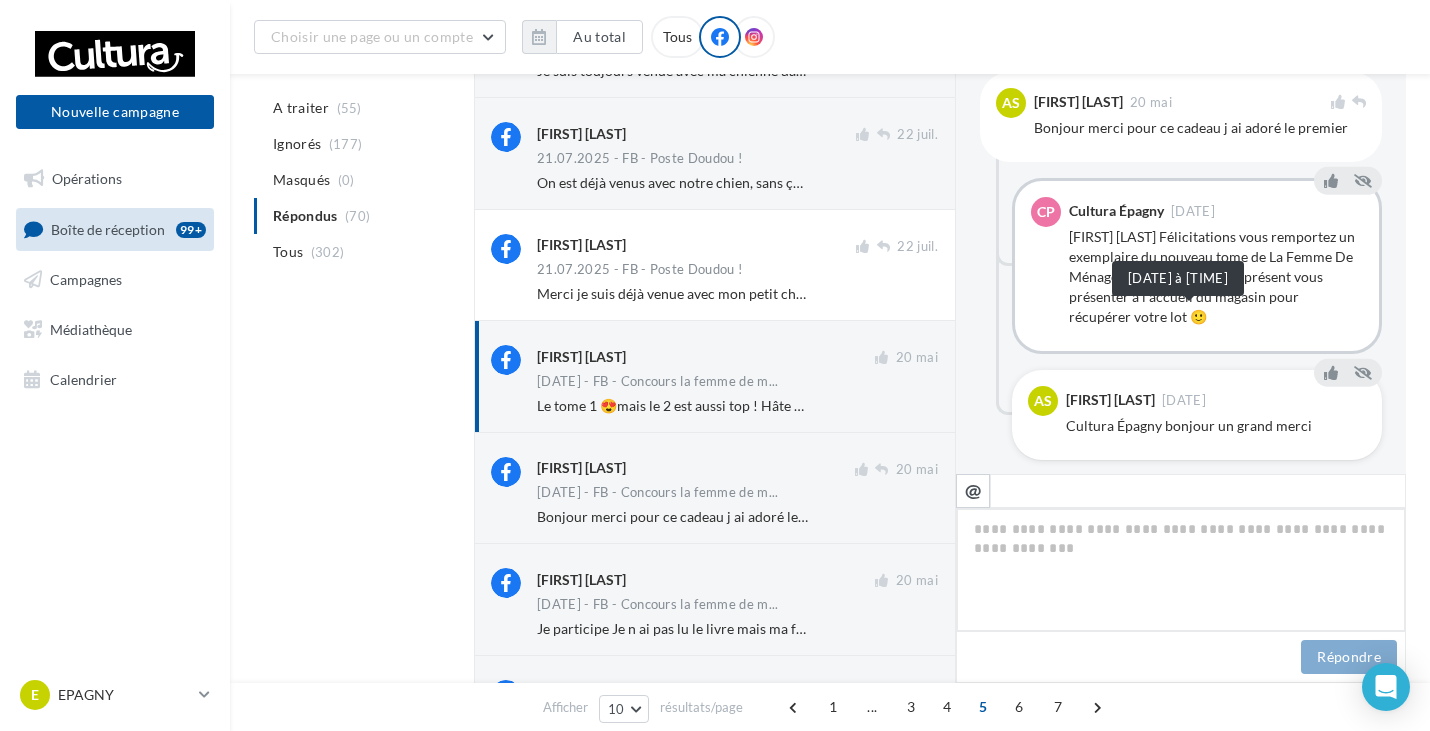 scroll, scrollTop: 1201, scrollLeft: 0, axis: vertical 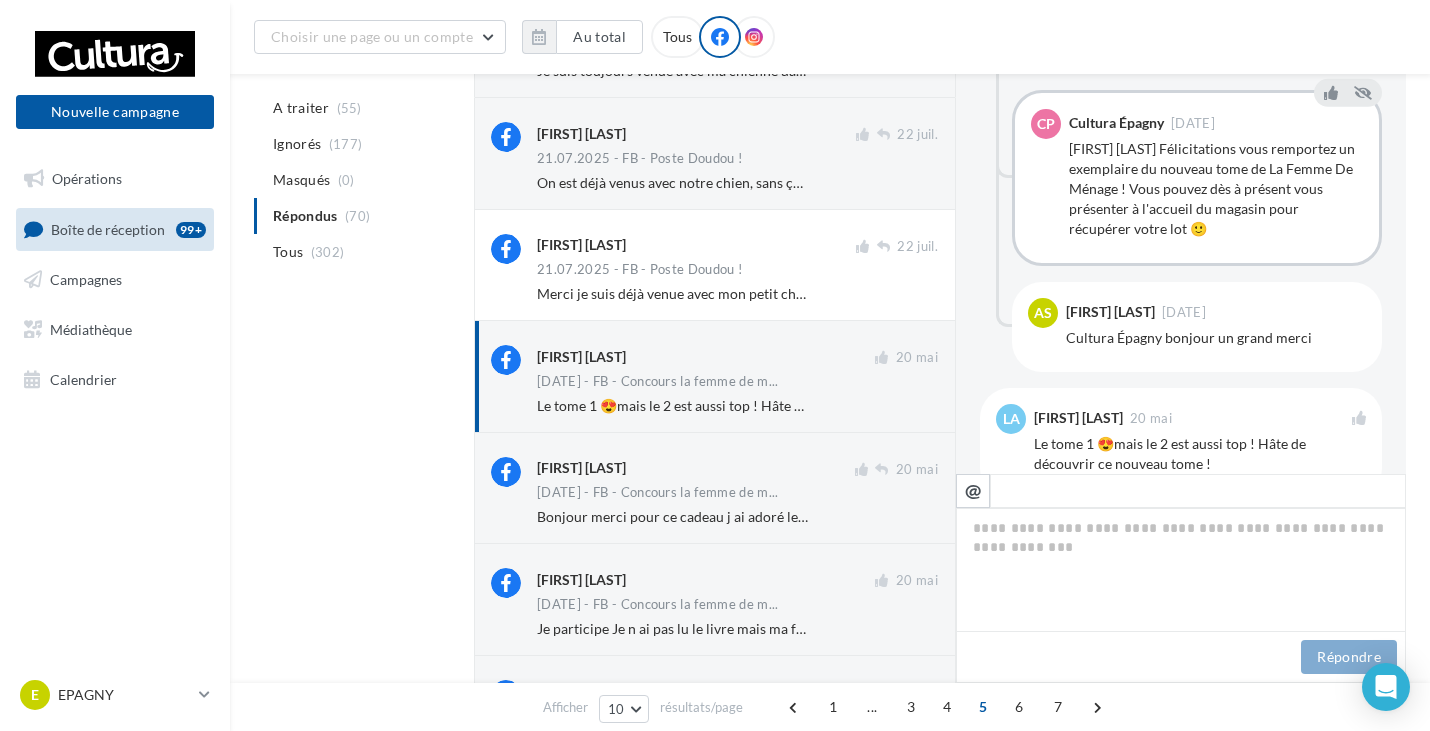 drag, startPoint x: 1229, startPoint y: 231, endPoint x: 1065, endPoint y: 148, distance: 183.80696 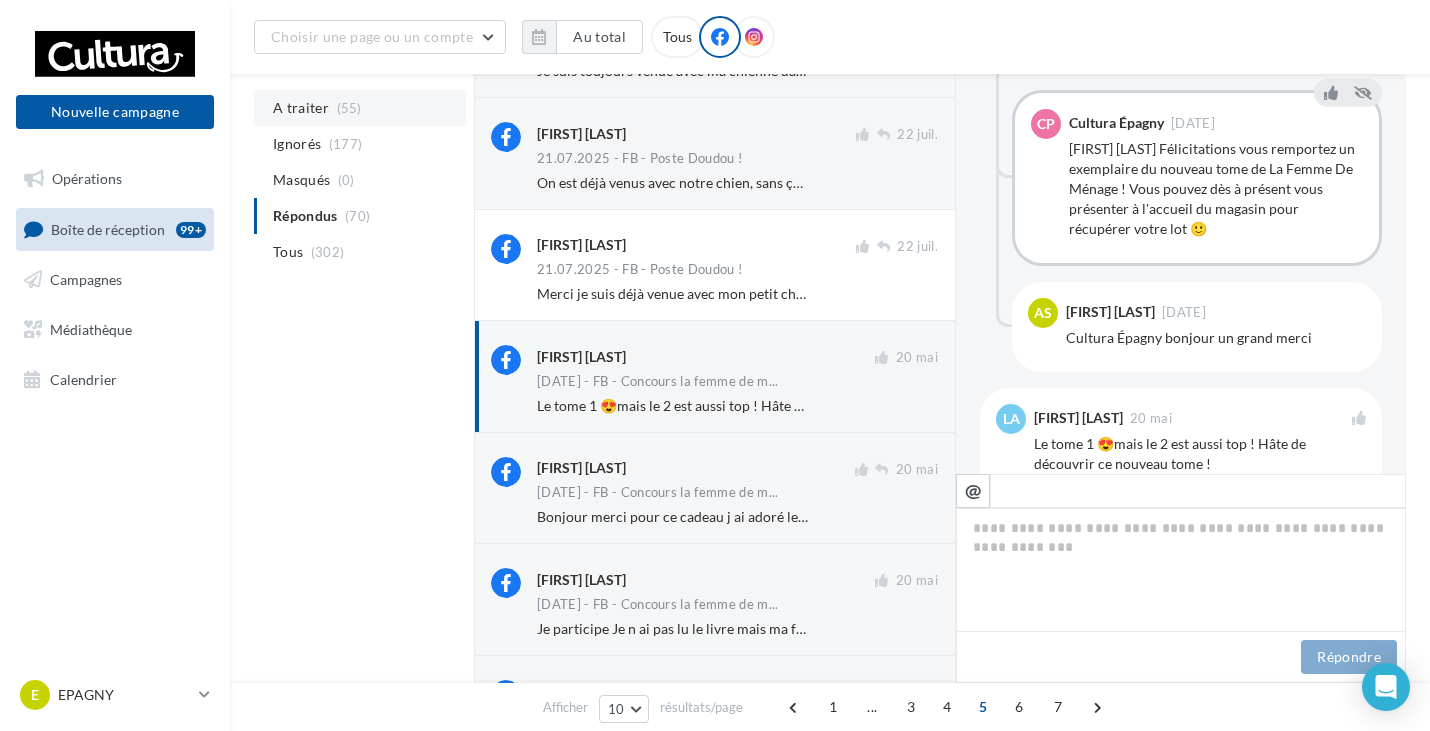 click on "A traiter" at bounding box center [301, 108] 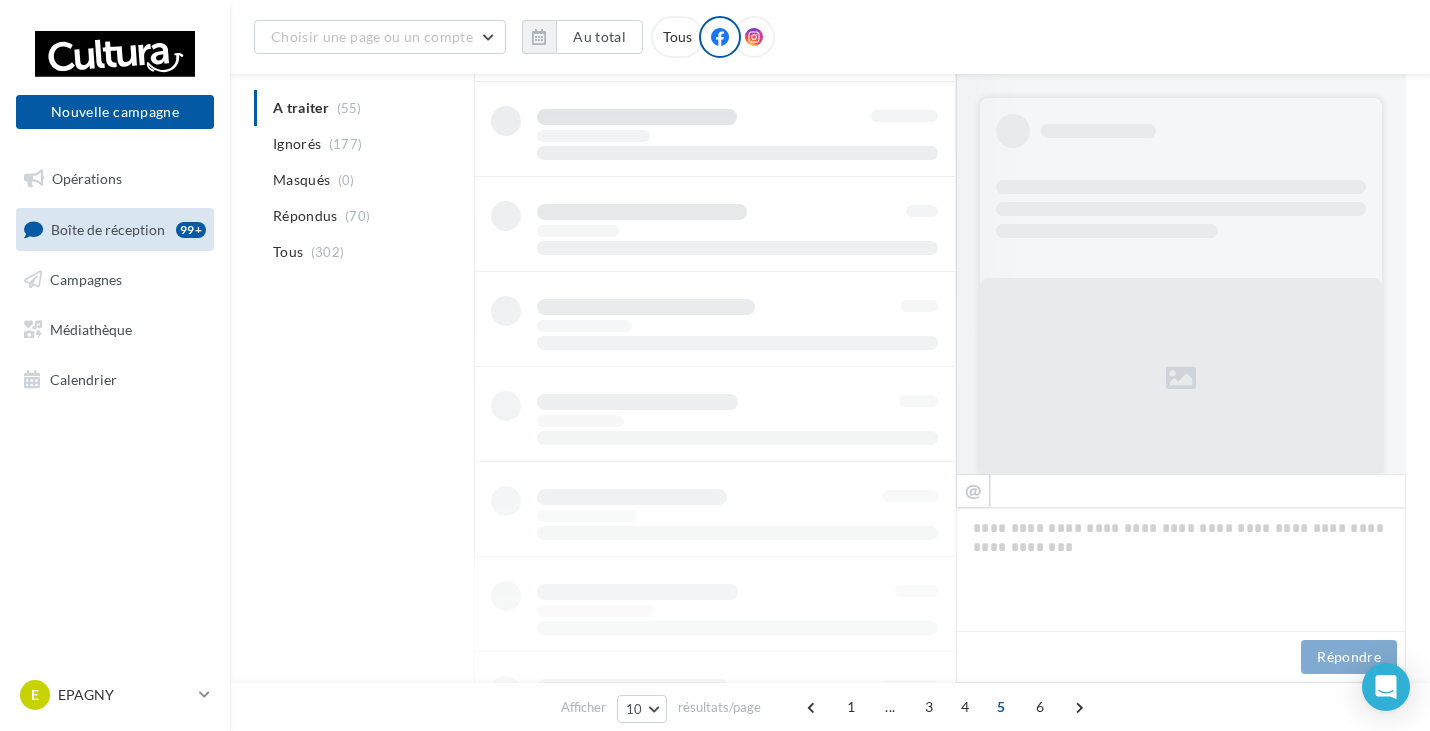 scroll, scrollTop: 33, scrollLeft: 0, axis: vertical 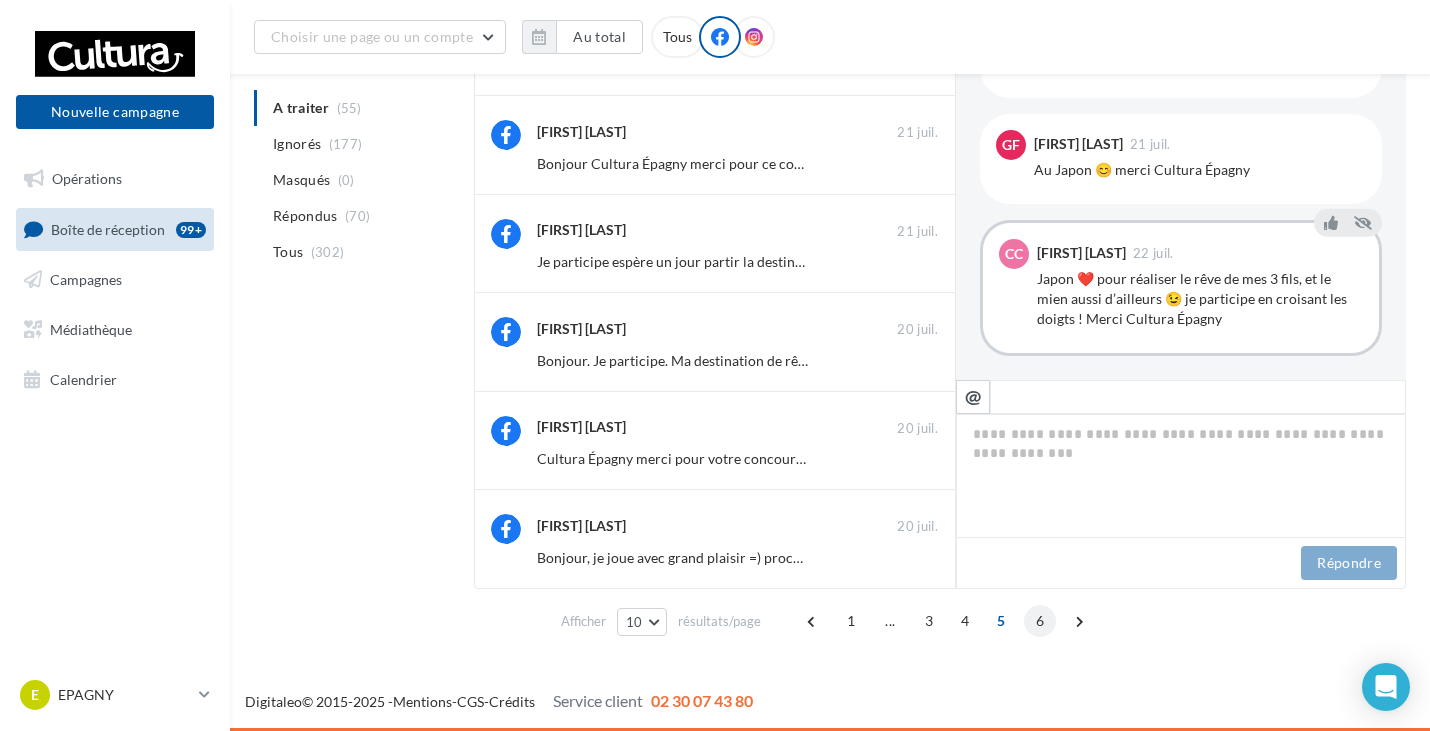 click on "6" at bounding box center (1040, 621) 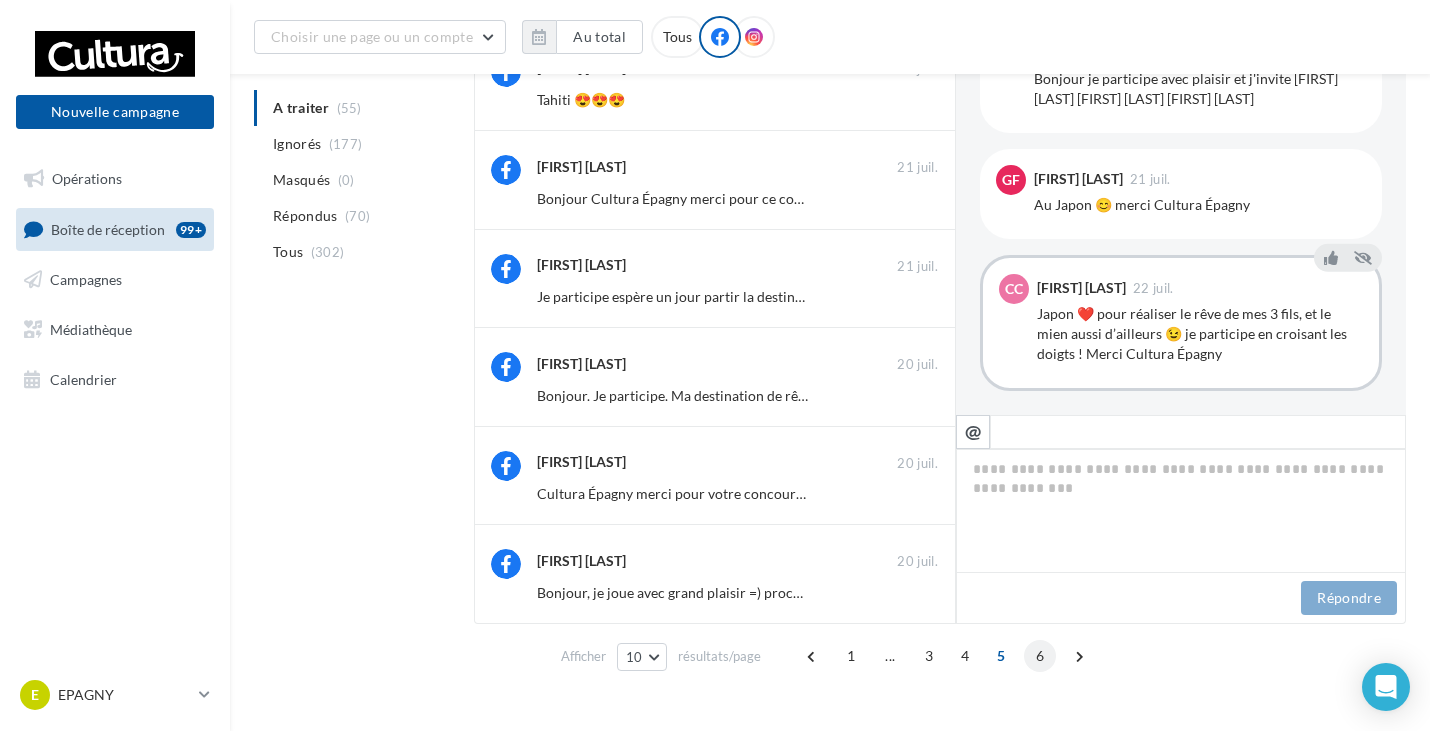 scroll, scrollTop: 300, scrollLeft: 0, axis: vertical 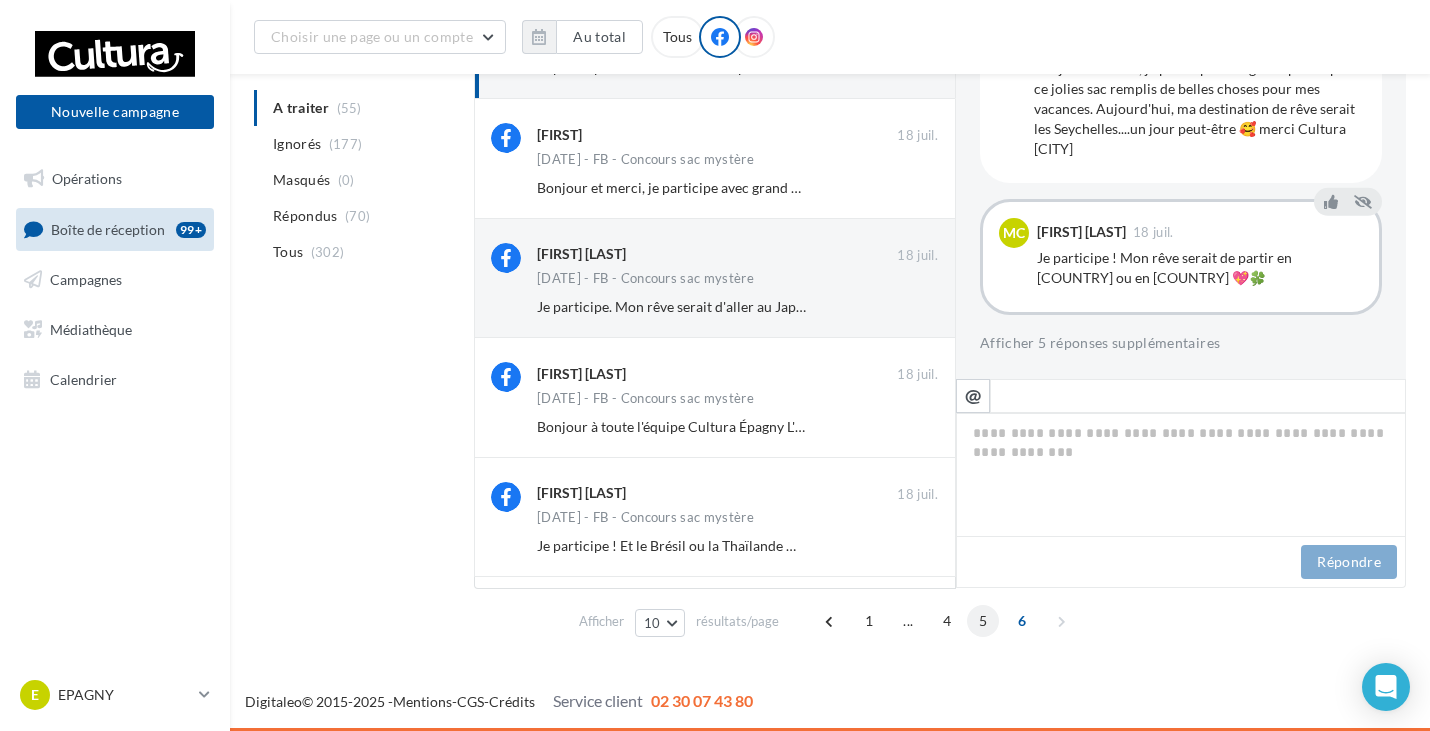 click on "5" at bounding box center [983, 621] 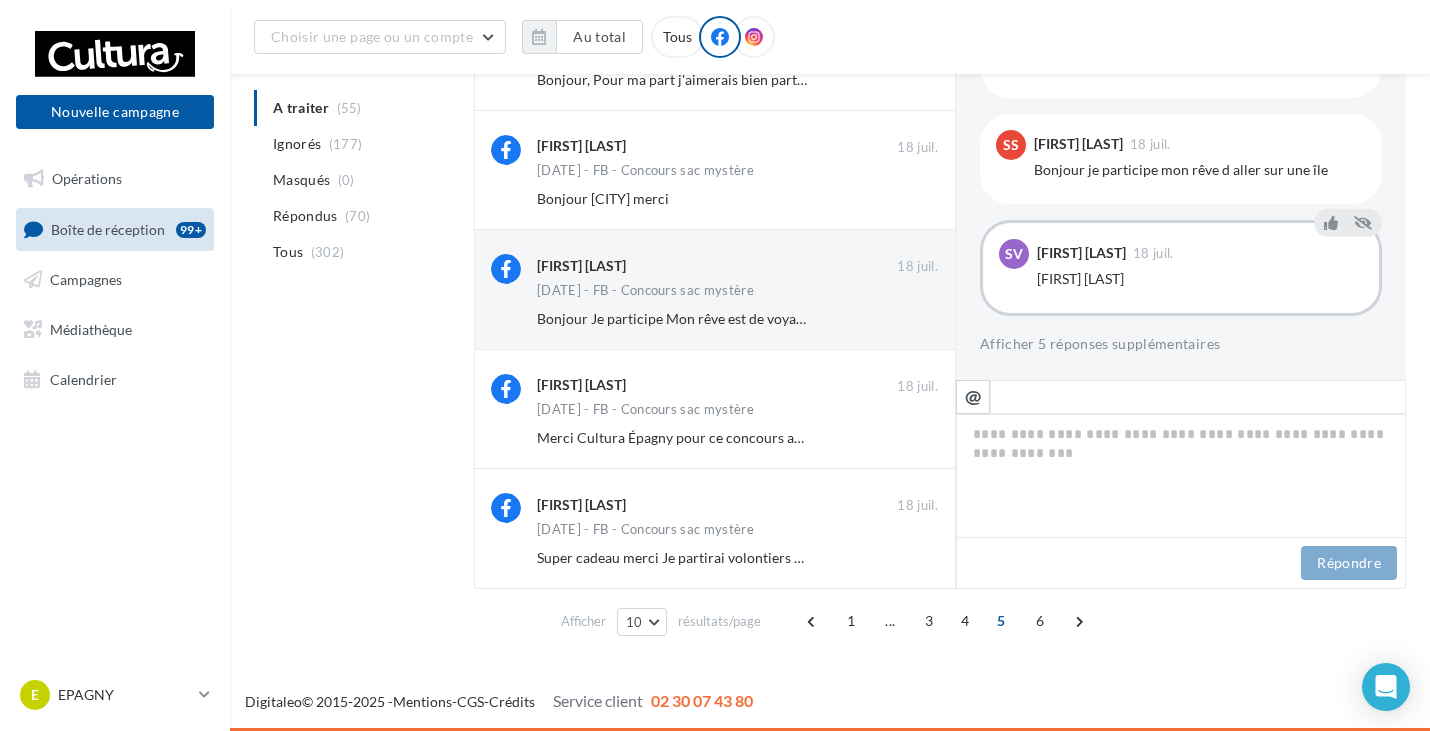 drag, startPoint x: 372, startPoint y: 492, endPoint x: 400, endPoint y: 501, distance: 29.410883 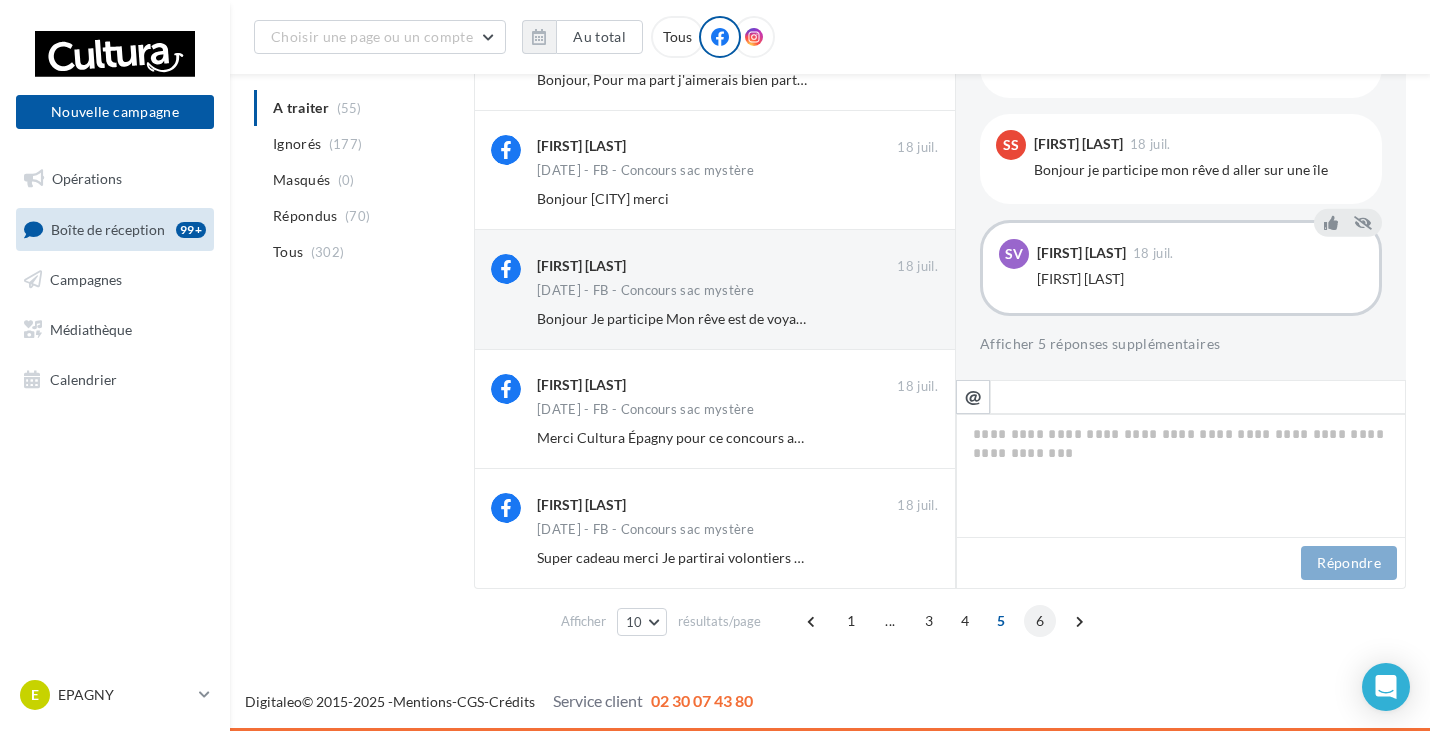 click on "6" at bounding box center (1040, 621) 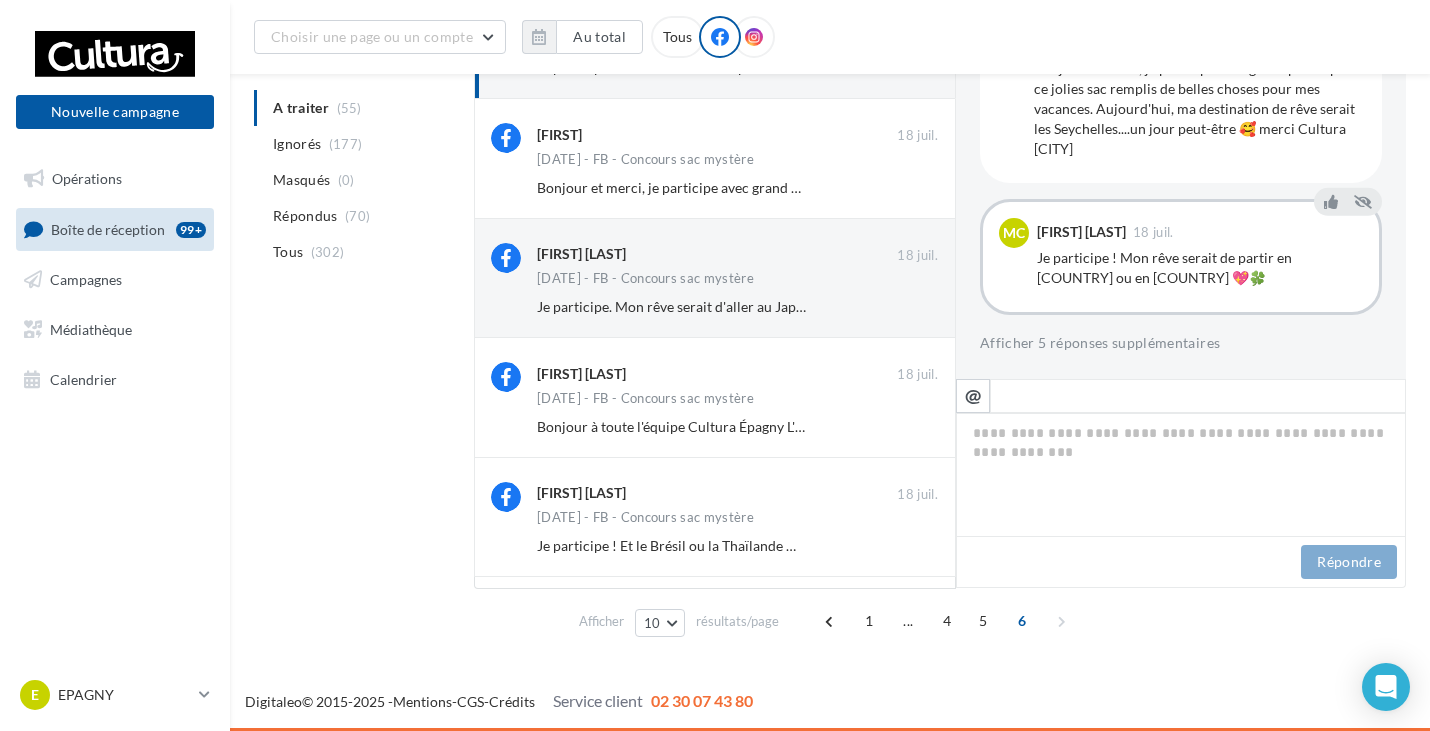 click on "A traiter
(55)
Ignorés
(177)
Masqués
(0)
Répondus
(70)
Tous
(302)
[FIRST] [LAST]
[DATE]
[DATE] - FB - Concours sac mystère
Je participe ! Mon rêve serait de partir en Grèce ou en Égypte 💖🍀
Ignorer
[FIRST]
[DATE]
[DATE] - FB - Concours sac mystère
Ignorer
[DATE]" at bounding box center [830, 312] 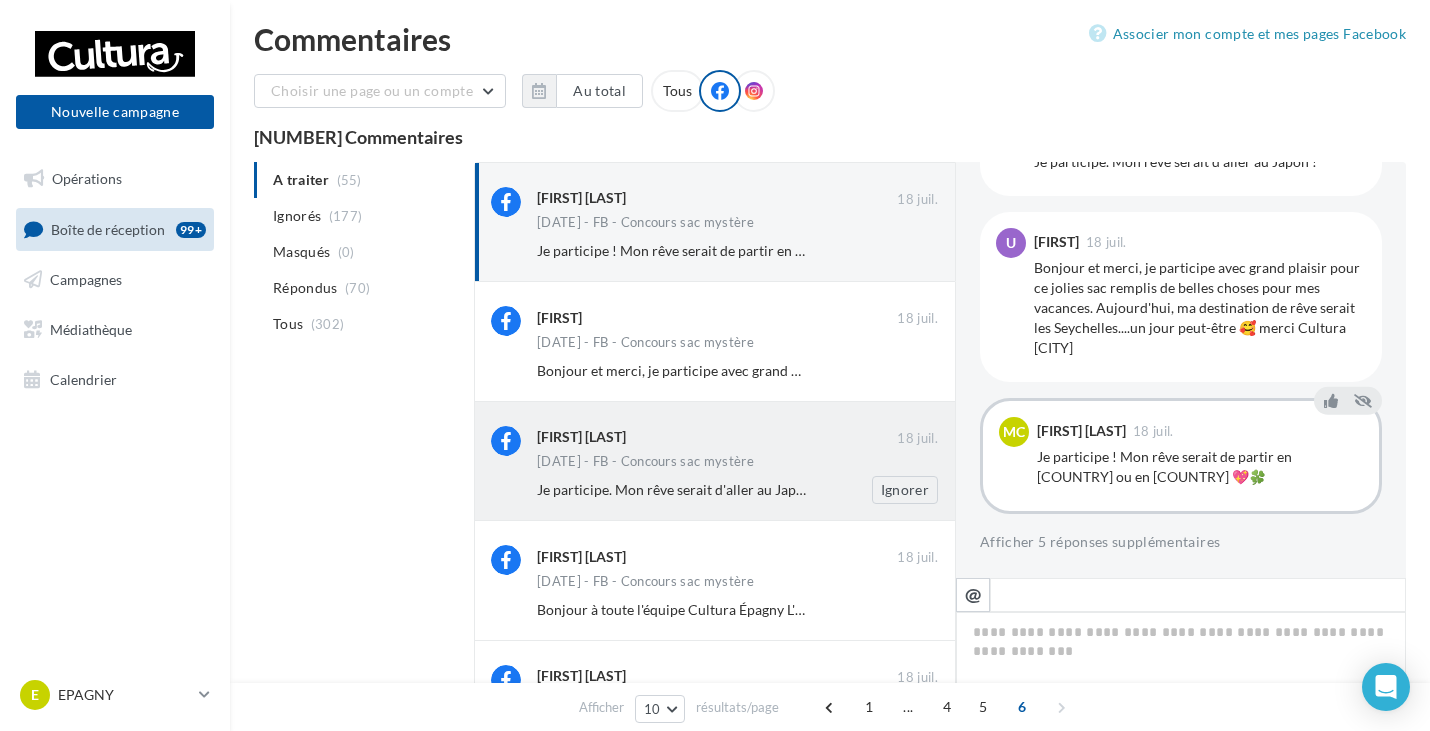 scroll, scrollTop: 1021, scrollLeft: 0, axis: vertical 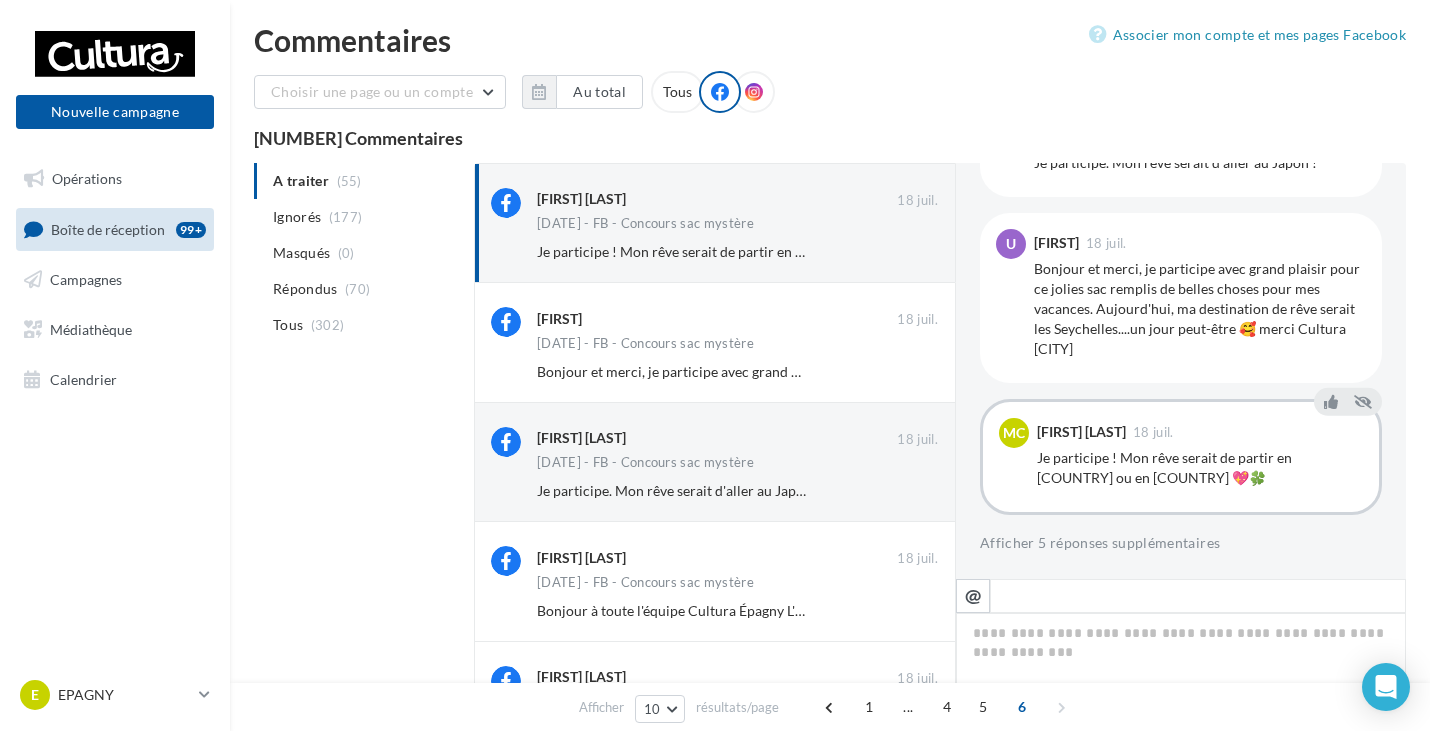 click on "A traiter
(55)
Ignorés
(177)
Masqués
(0)
Répondus
(70)
Tous
(302)
[FIRST] [LAST]
[DATE]
[DATE] - FB - Concours sac mystère
Je participe ! Mon rêve serait de partir en Grèce ou en Égypte 💖🍀
Ignorer
[FIRST]
[DATE]
[DATE] - FB - Concours sac mystère
Ignorer
[DATE]" at bounding box center [830, 504] 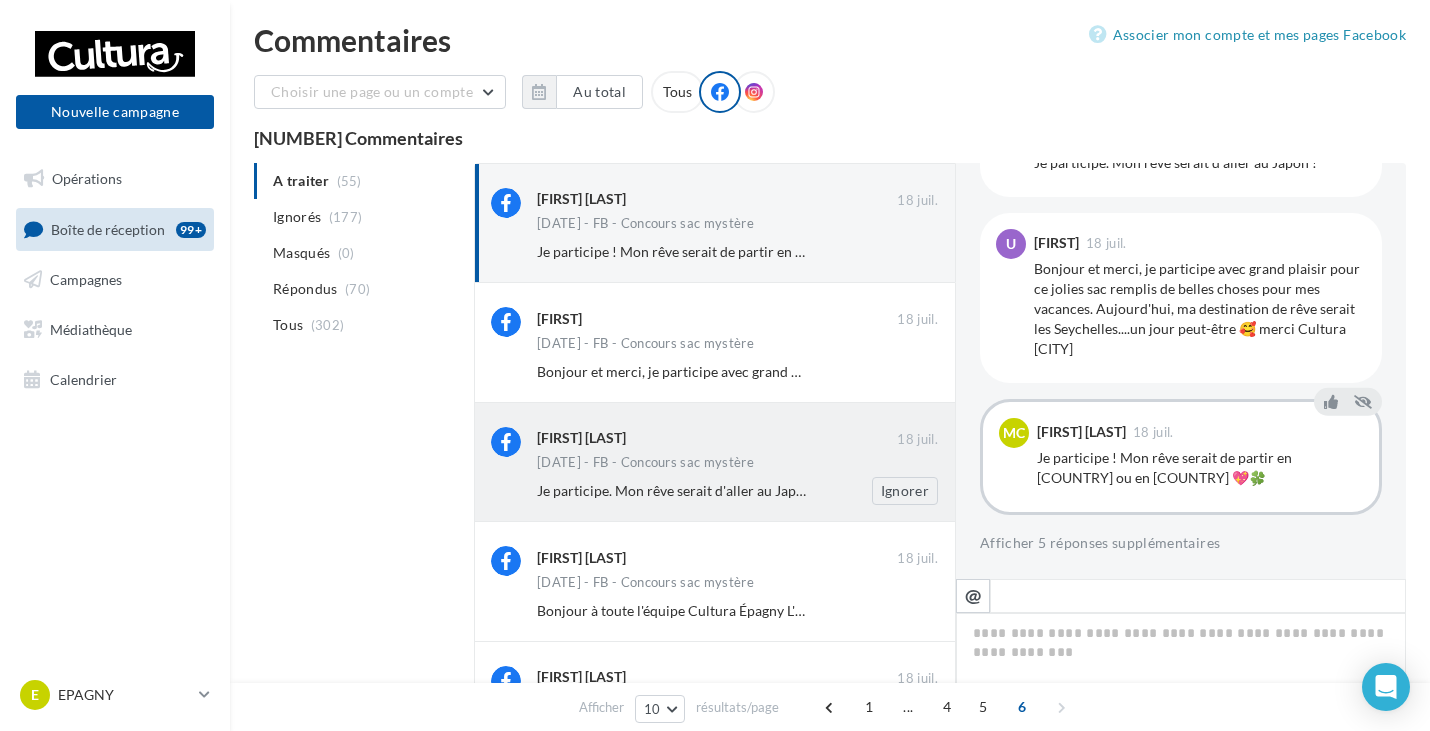scroll, scrollTop: 130, scrollLeft: 0, axis: vertical 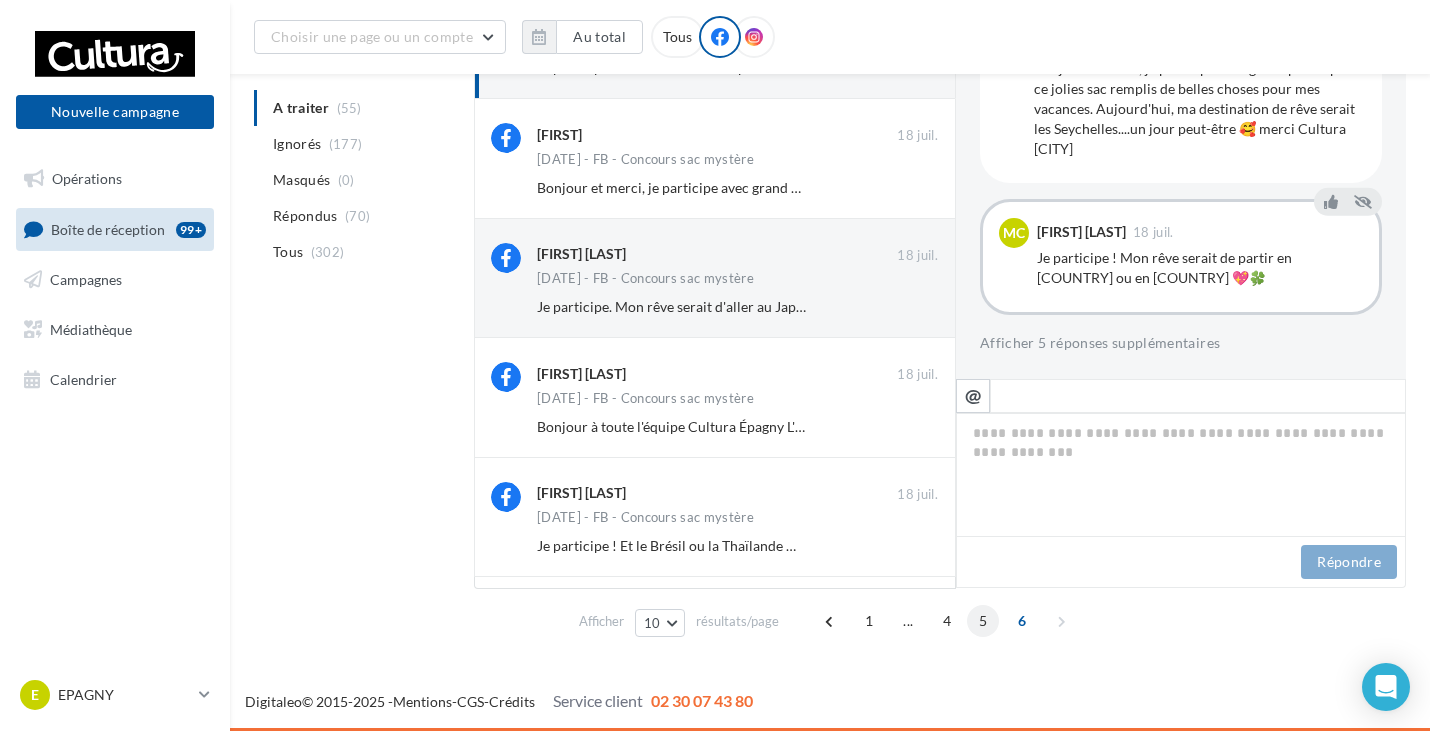 click on "5" at bounding box center [983, 621] 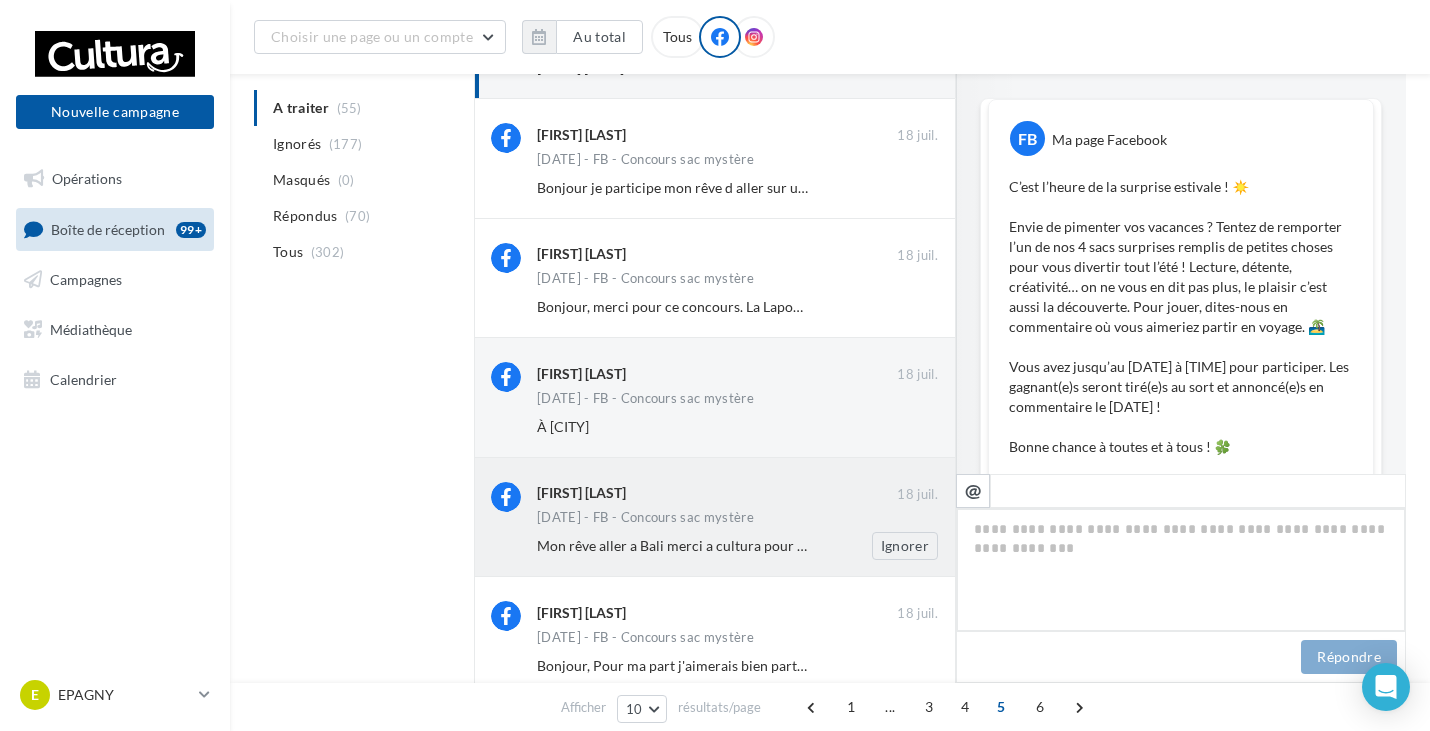 scroll, scrollTop: 130, scrollLeft: 0, axis: vertical 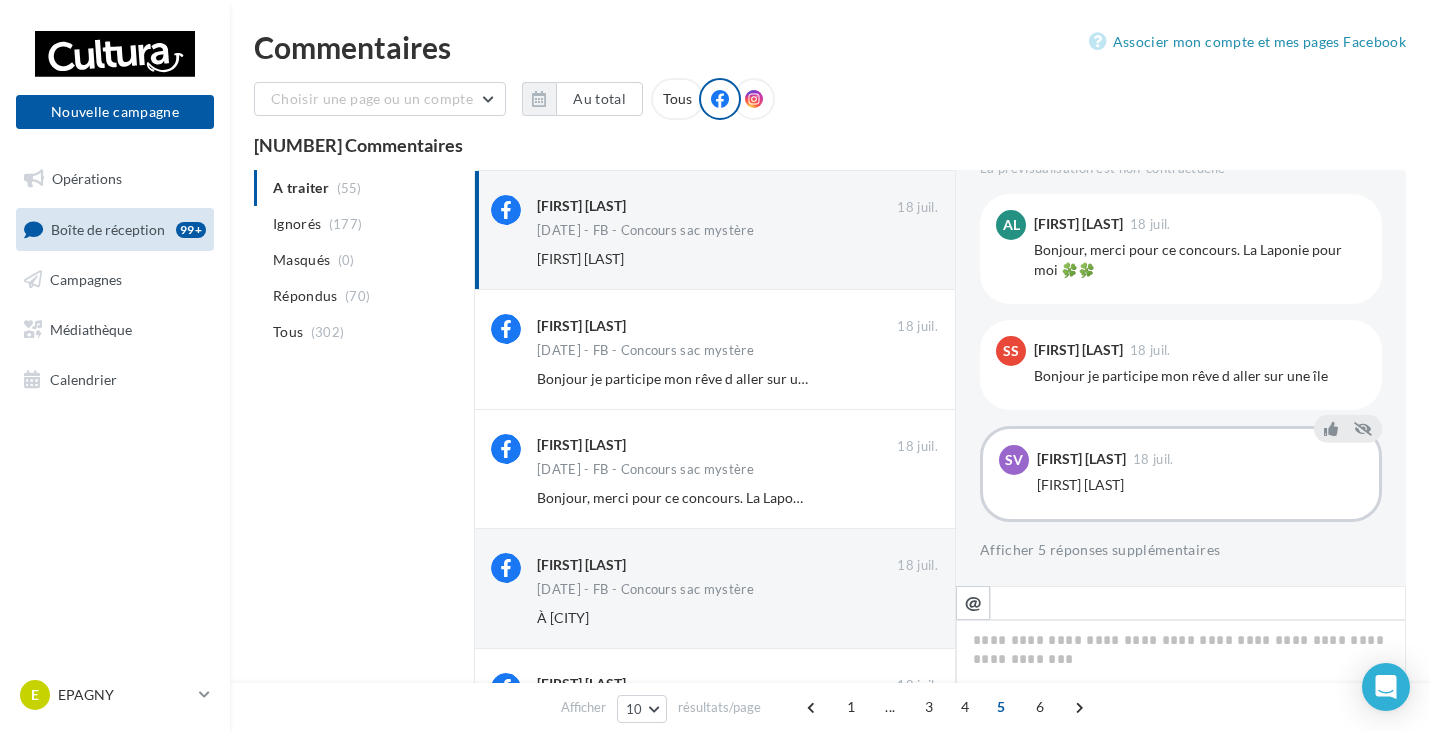 click on "Commentaires
Associer mon compte et mes pages Facebook
Choisir une page ou un compte
Cultura Épagny
(Épagny)
leplongeoir_culturaepagny
Au total
Réinitialiser
Tous
302 Commentaires
A traiter
(55)
Ignorés
(177)
Masqués
(0)
Répondus
(70)
Tous
(302)
Sophi Vivi
18 juil." at bounding box center [830, 727] 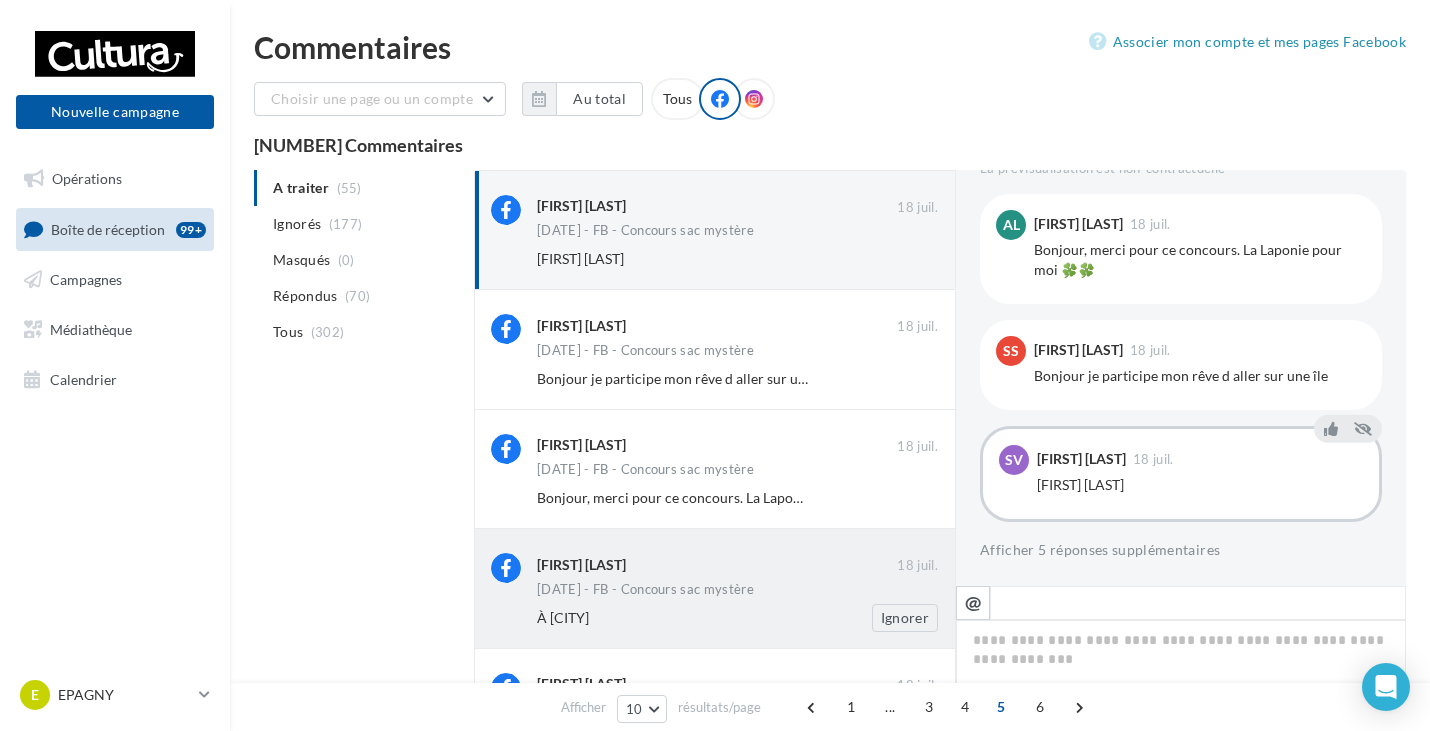 scroll, scrollTop: 413, scrollLeft: 0, axis: vertical 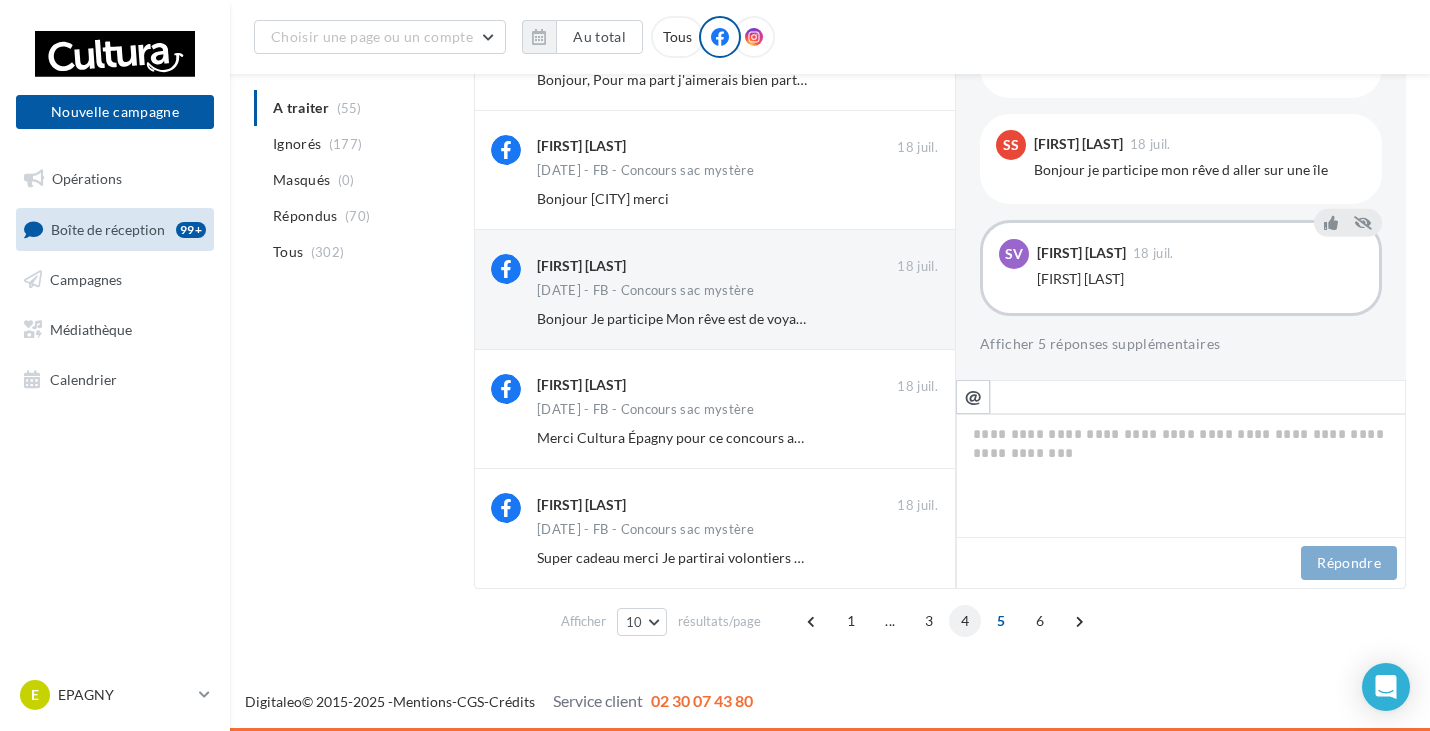 click on "4" at bounding box center (965, 621) 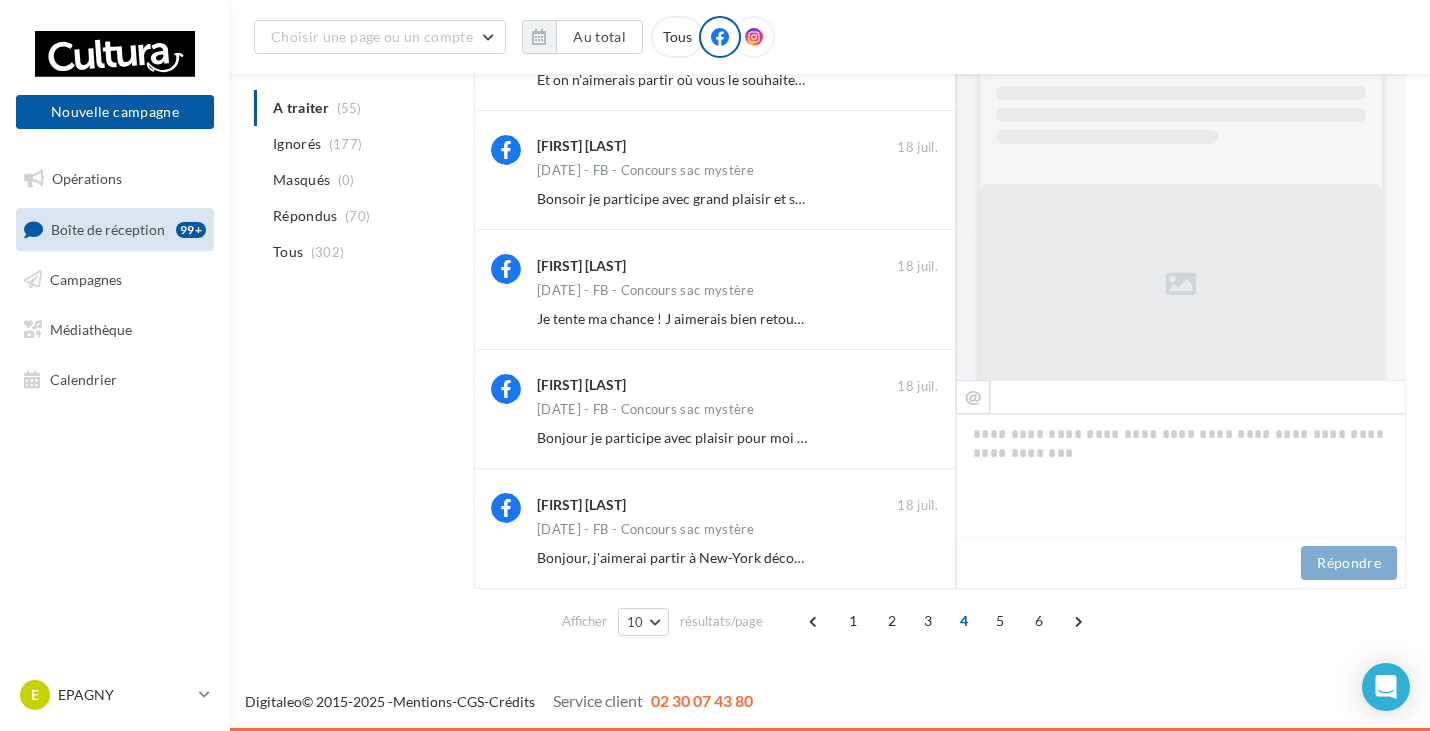 scroll, scrollTop: 668, scrollLeft: 0, axis: vertical 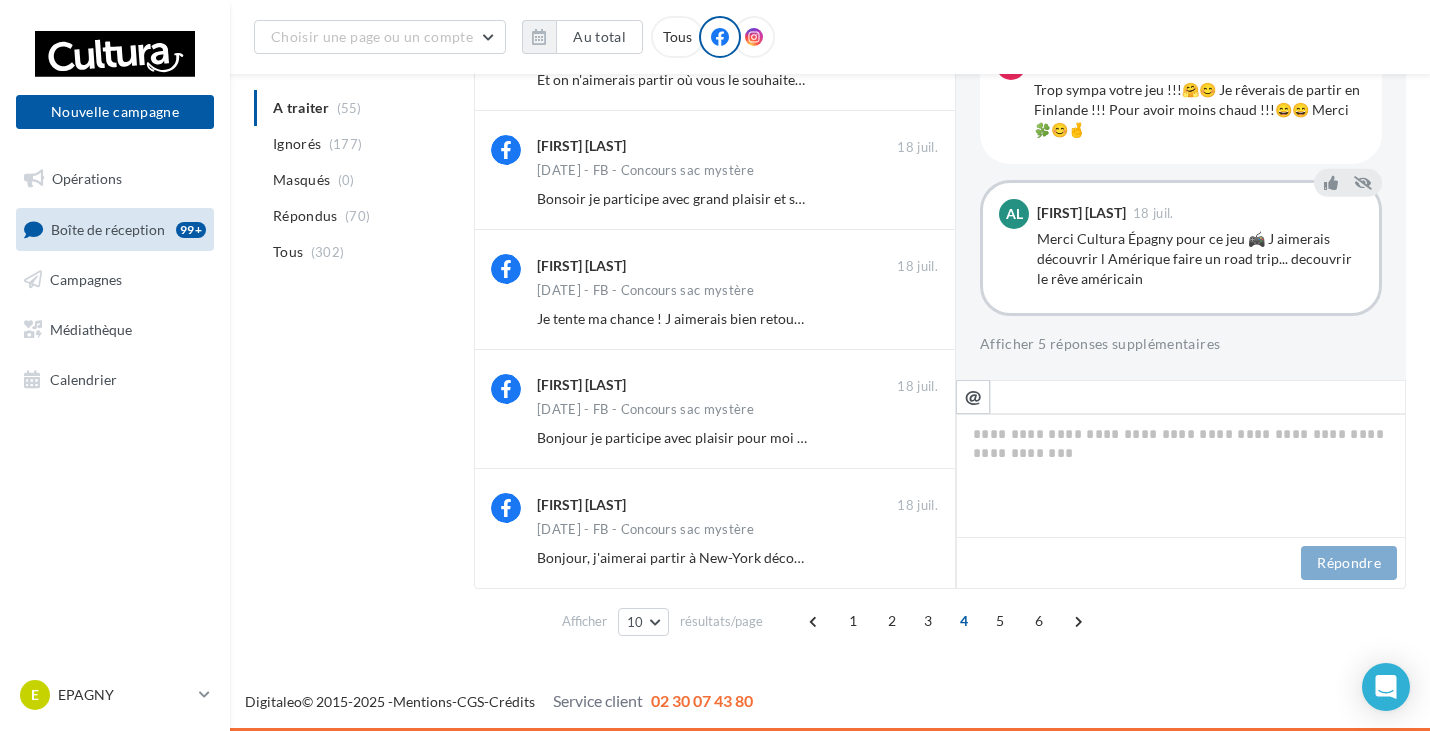 drag, startPoint x: 280, startPoint y: 539, endPoint x: 292, endPoint y: 542, distance: 12.369317 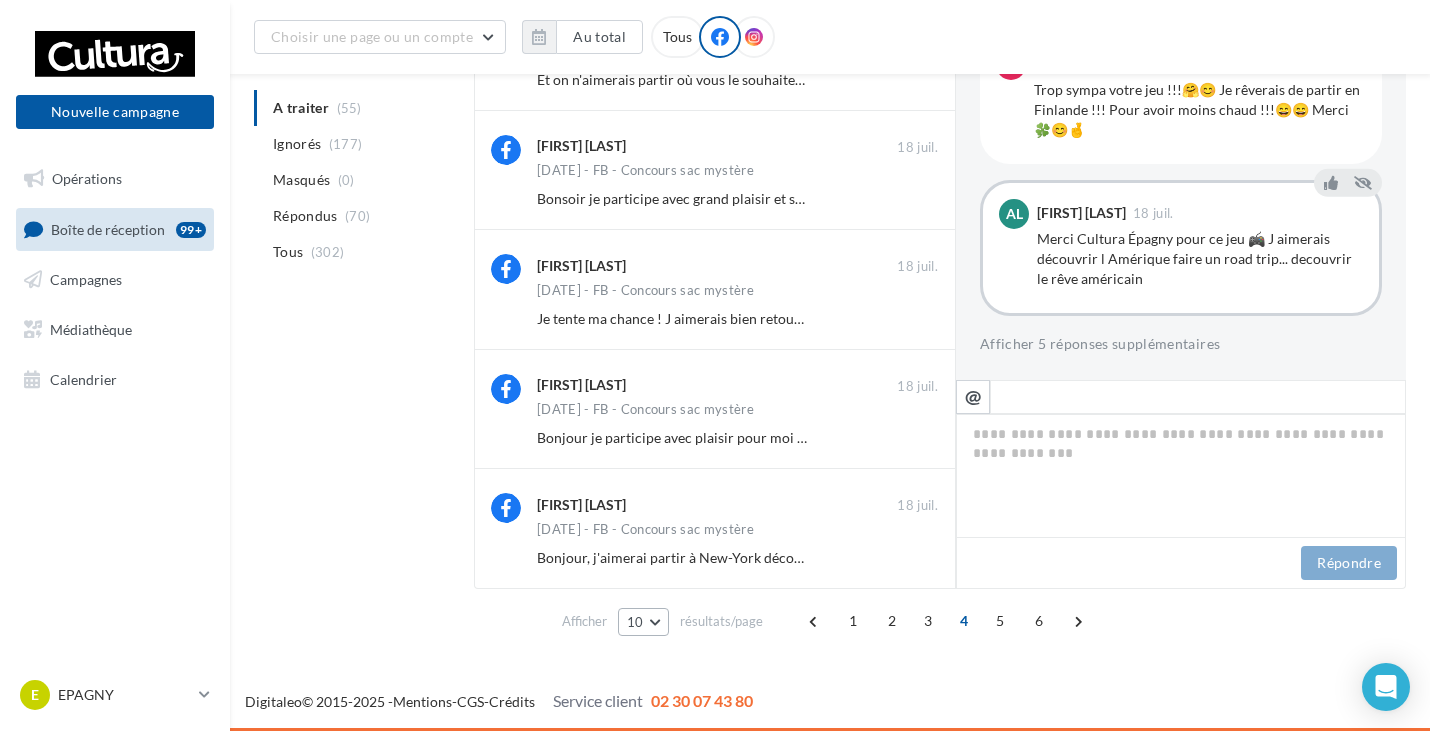click on "10" at bounding box center [635, 622] 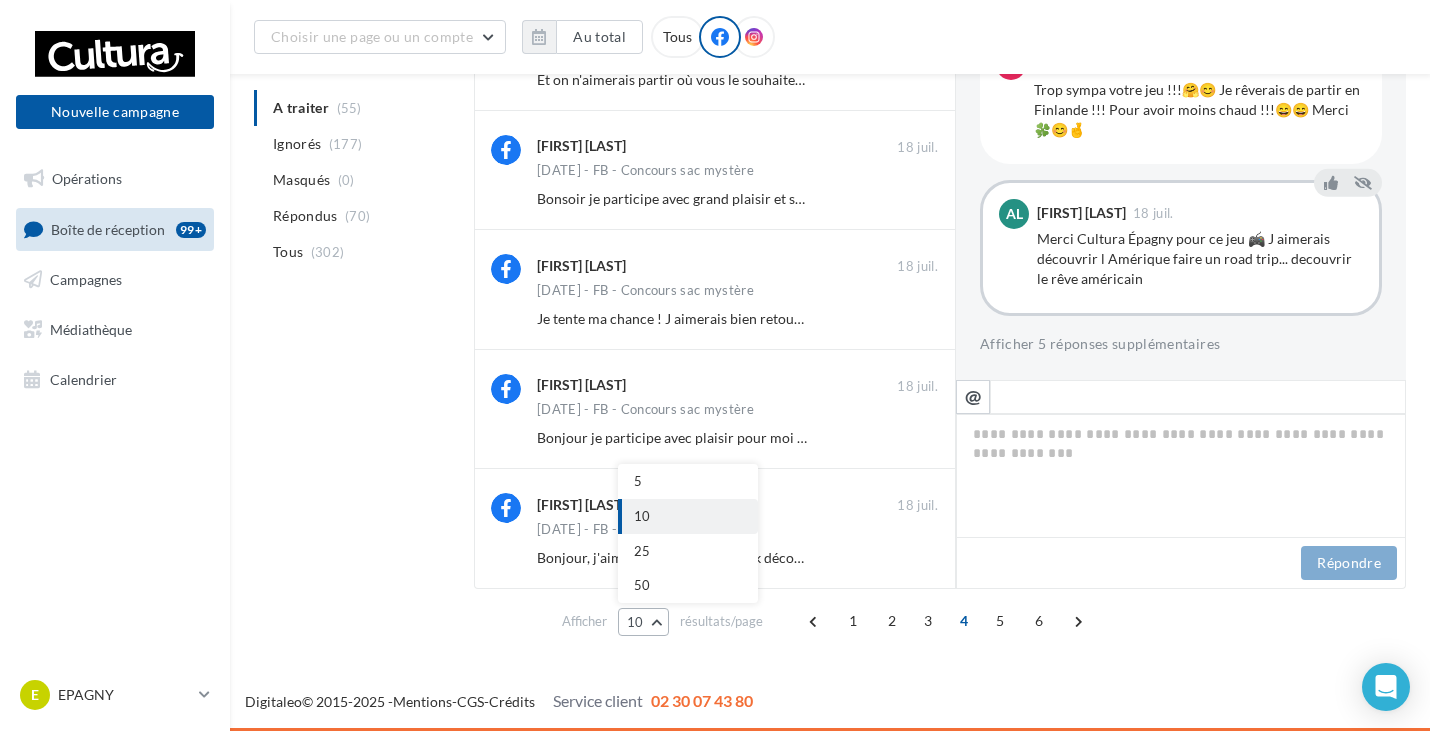 click on "10" at bounding box center (635, 622) 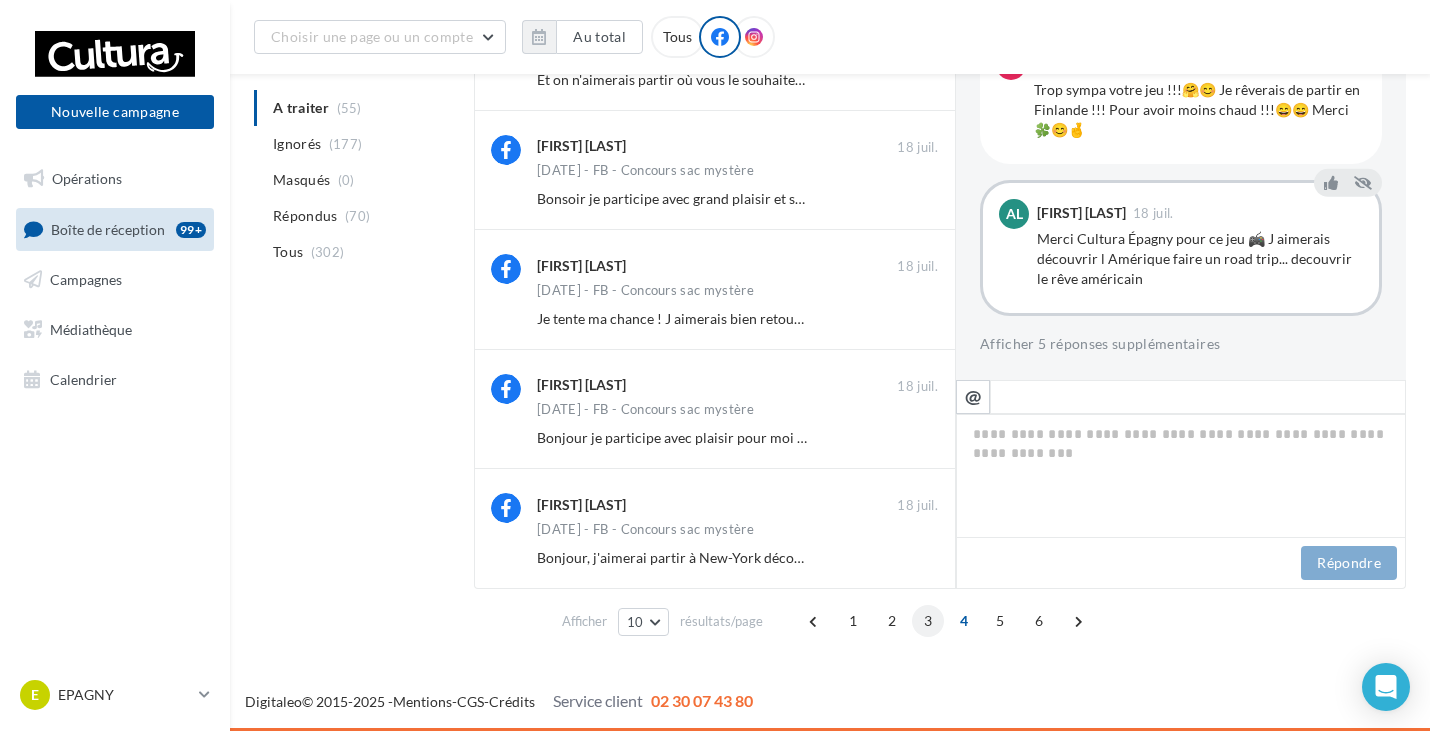 click on "3" at bounding box center (928, 621) 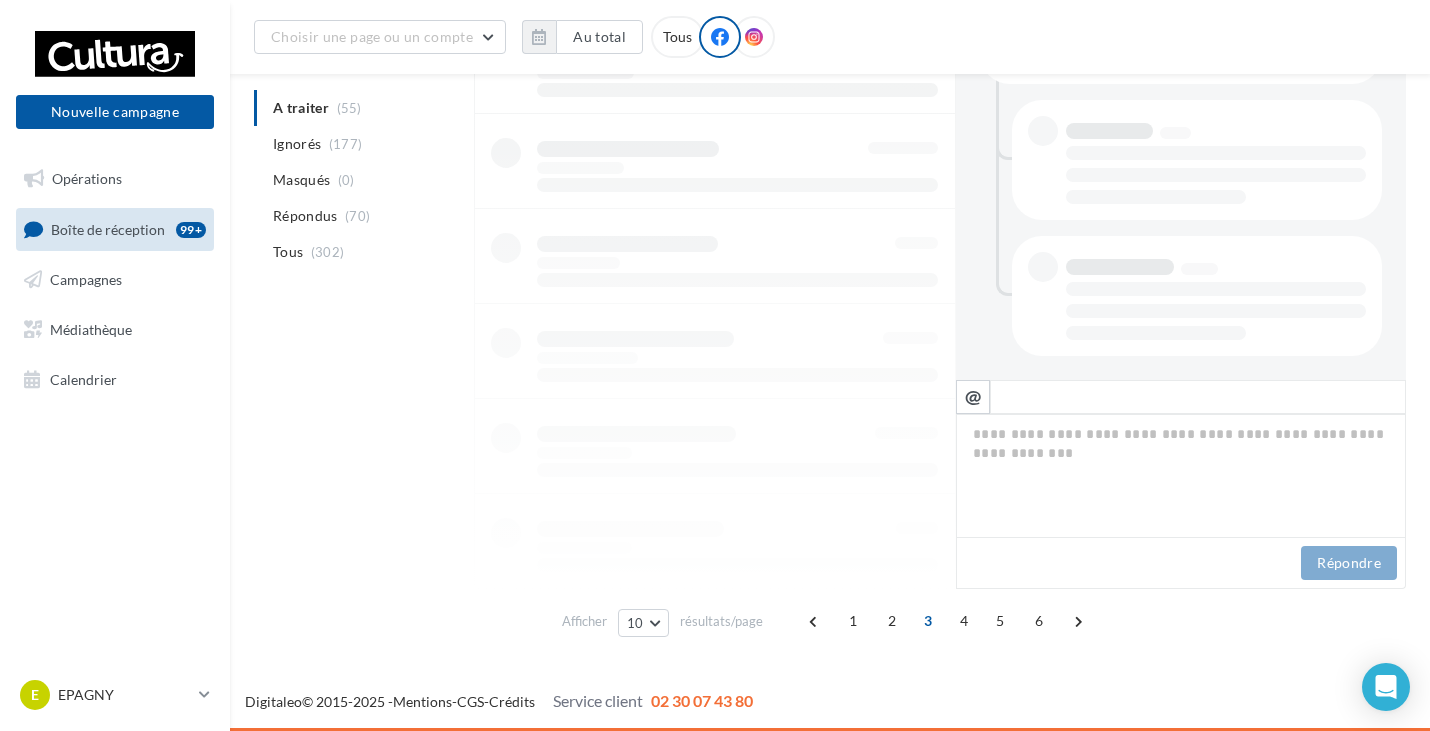 scroll, scrollTop: 548, scrollLeft: 0, axis: vertical 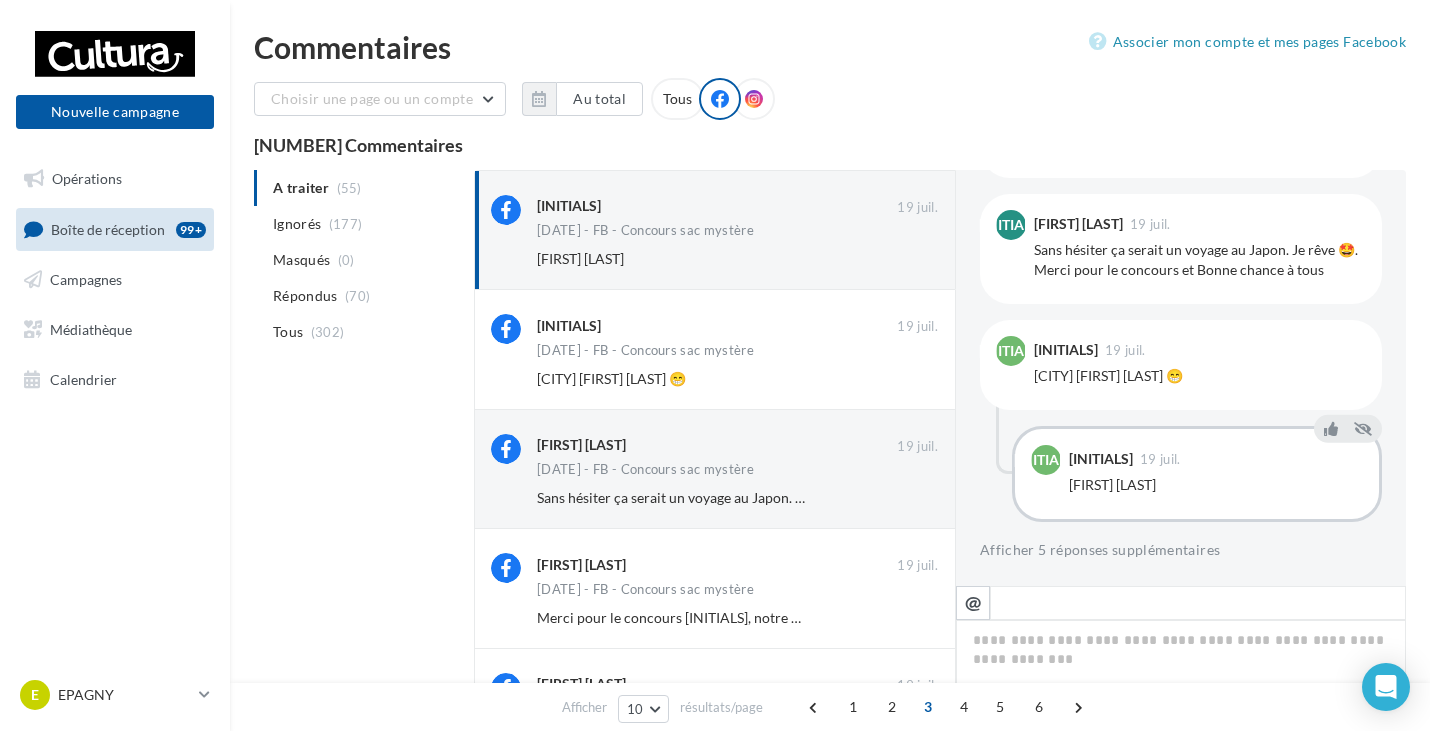 click on "Nouvelle campagne
Nouvelle campagne
Opérations
Boîte de réception
99+
Campagnes
Médiathèque
Calendrier" at bounding box center (715, 365) 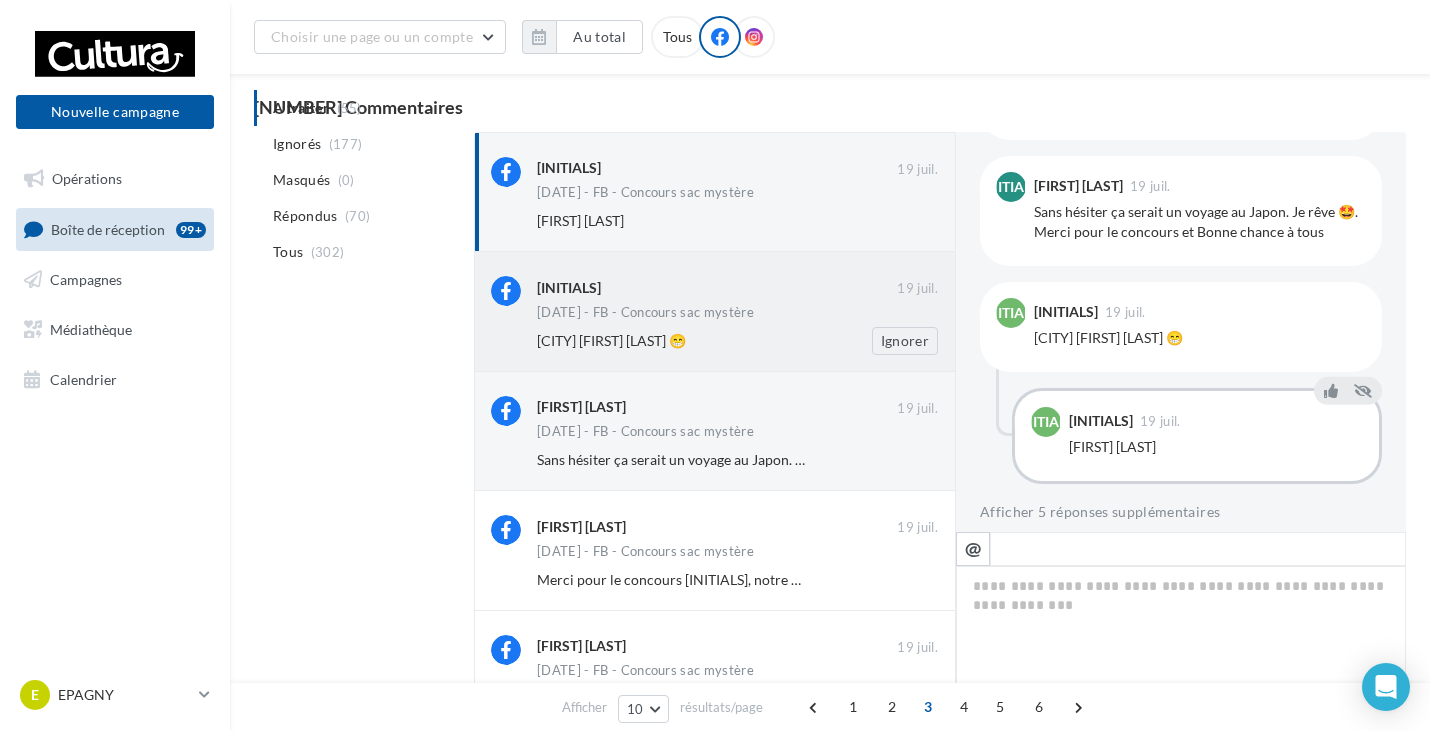 scroll, scrollTop: 122, scrollLeft: 0, axis: vertical 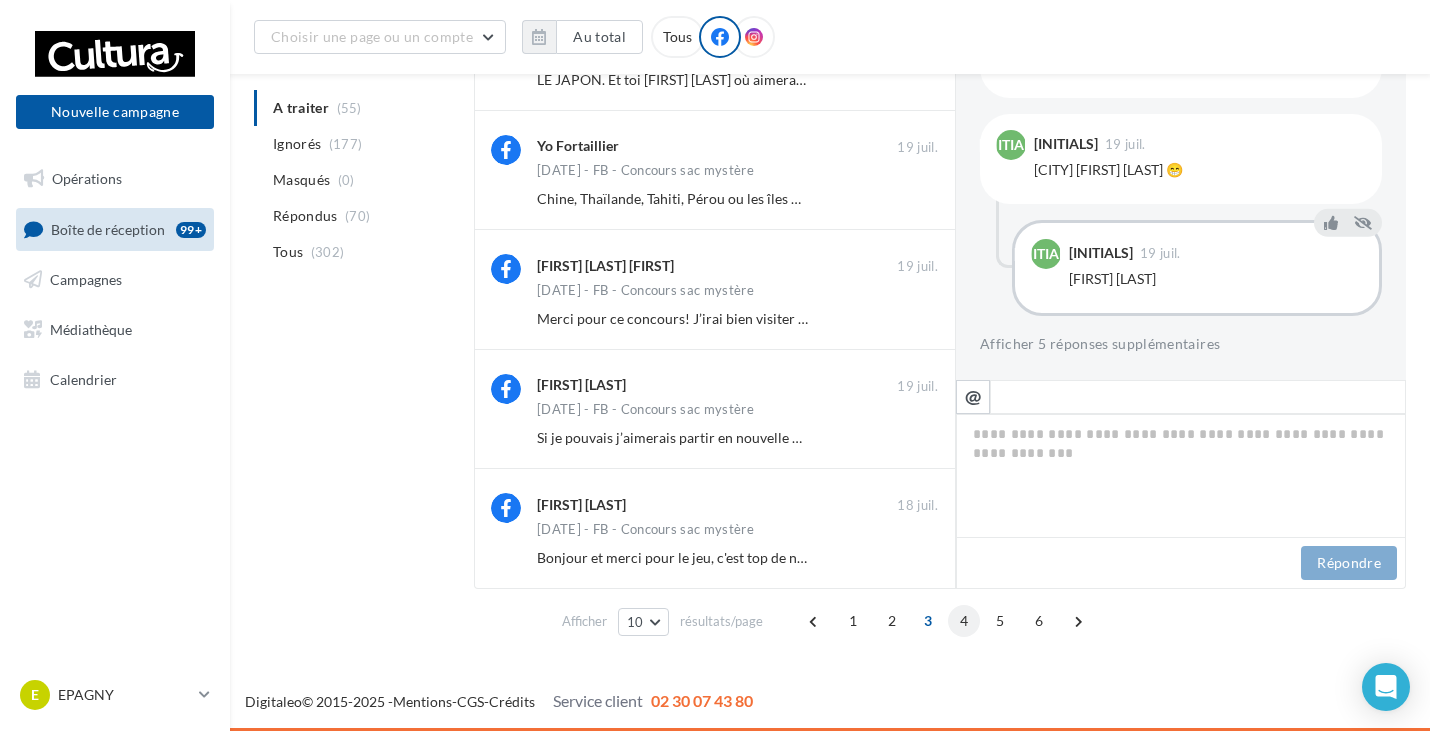 click on "4" at bounding box center [964, 621] 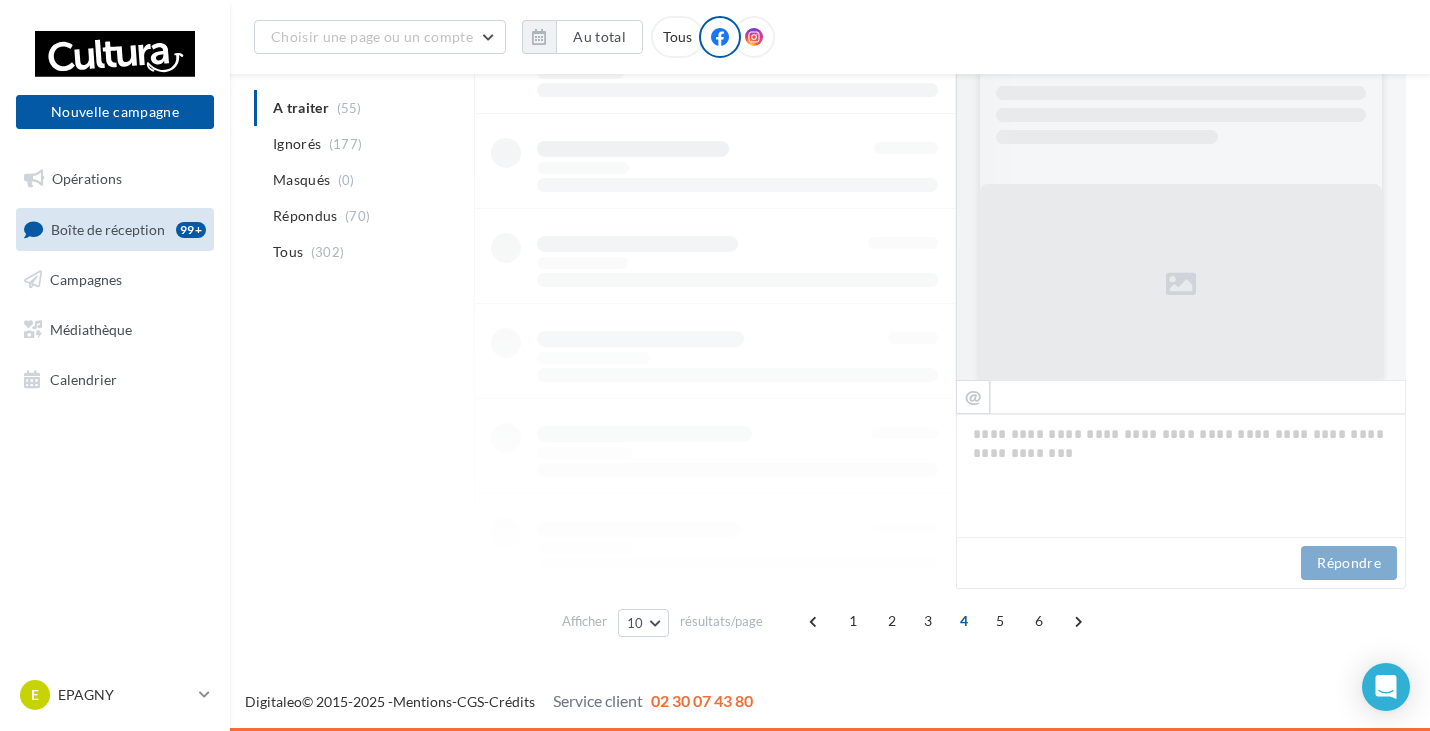scroll, scrollTop: 793, scrollLeft: 0, axis: vertical 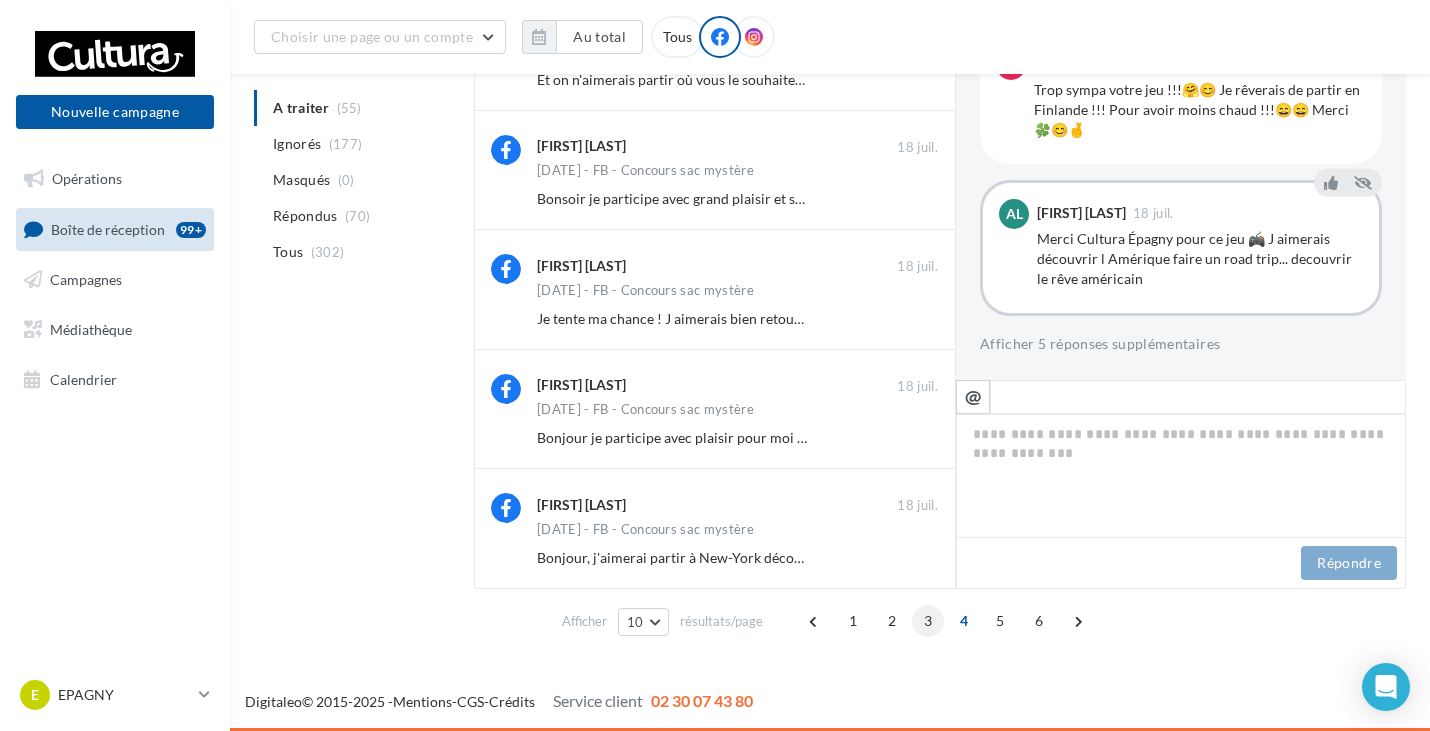 click on "3" at bounding box center (928, 621) 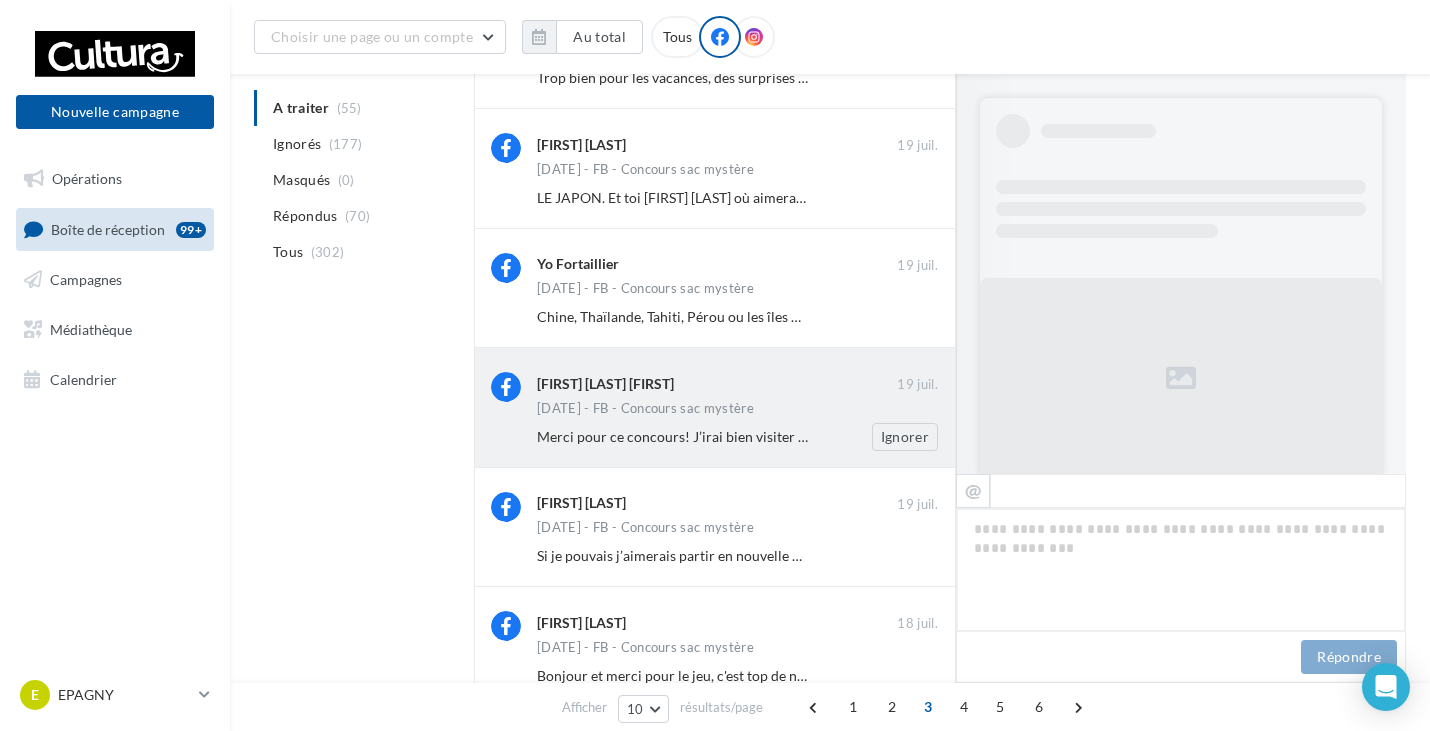 scroll, scrollTop: 451, scrollLeft: 0, axis: vertical 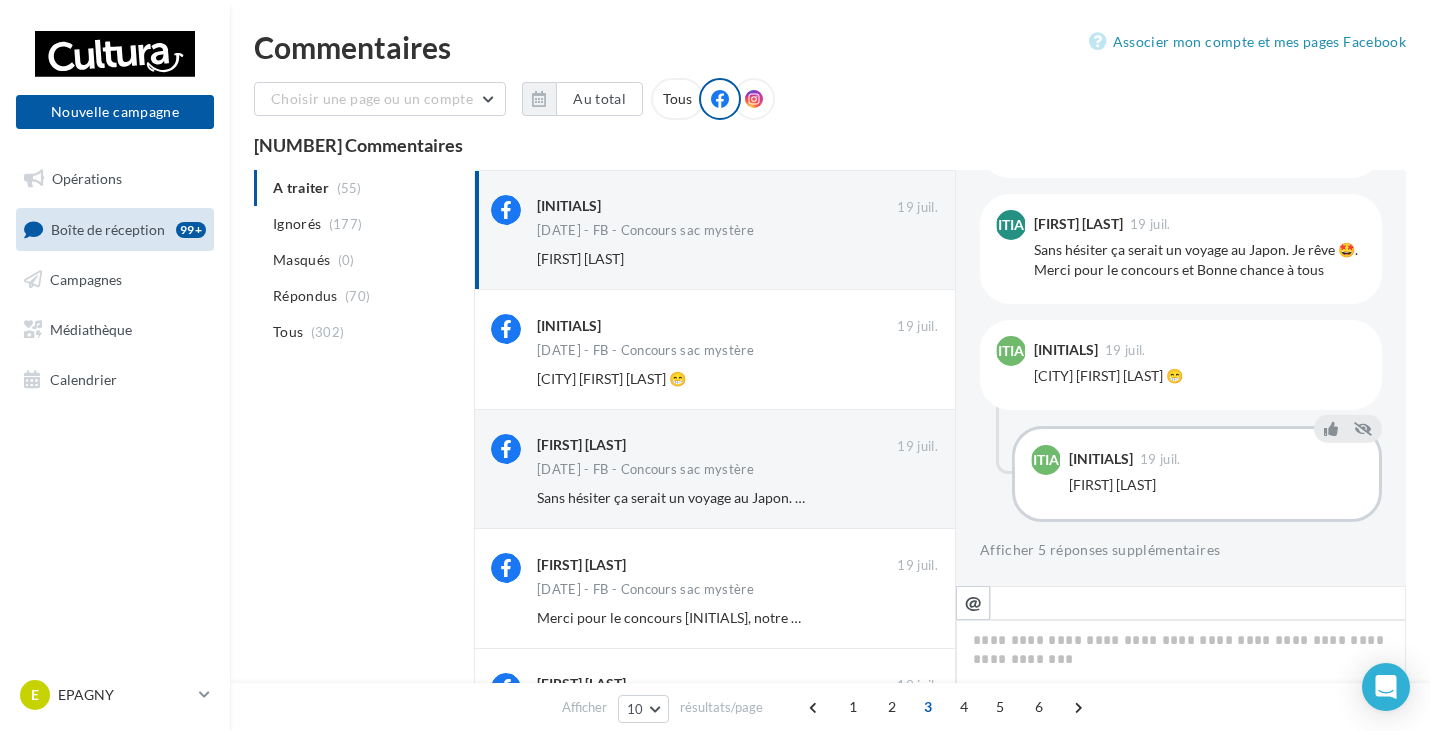 click on "A traiter
(55)
Ignorés
(177)
Masqués
(0)
Répondus
(70)
Tous
(302)
LH Hssm
19 juil.
18.07.2025 - FB - Concours sac mystère
Maila Ab
Ignorer
LH Hssm
19 juil.
18.07.2025 - FB - Concours sac mystère
Cannes Malik Bodo 😁
Ignorer
Marie Noelle Carpentier Verschueren" at bounding box center (830, 796) 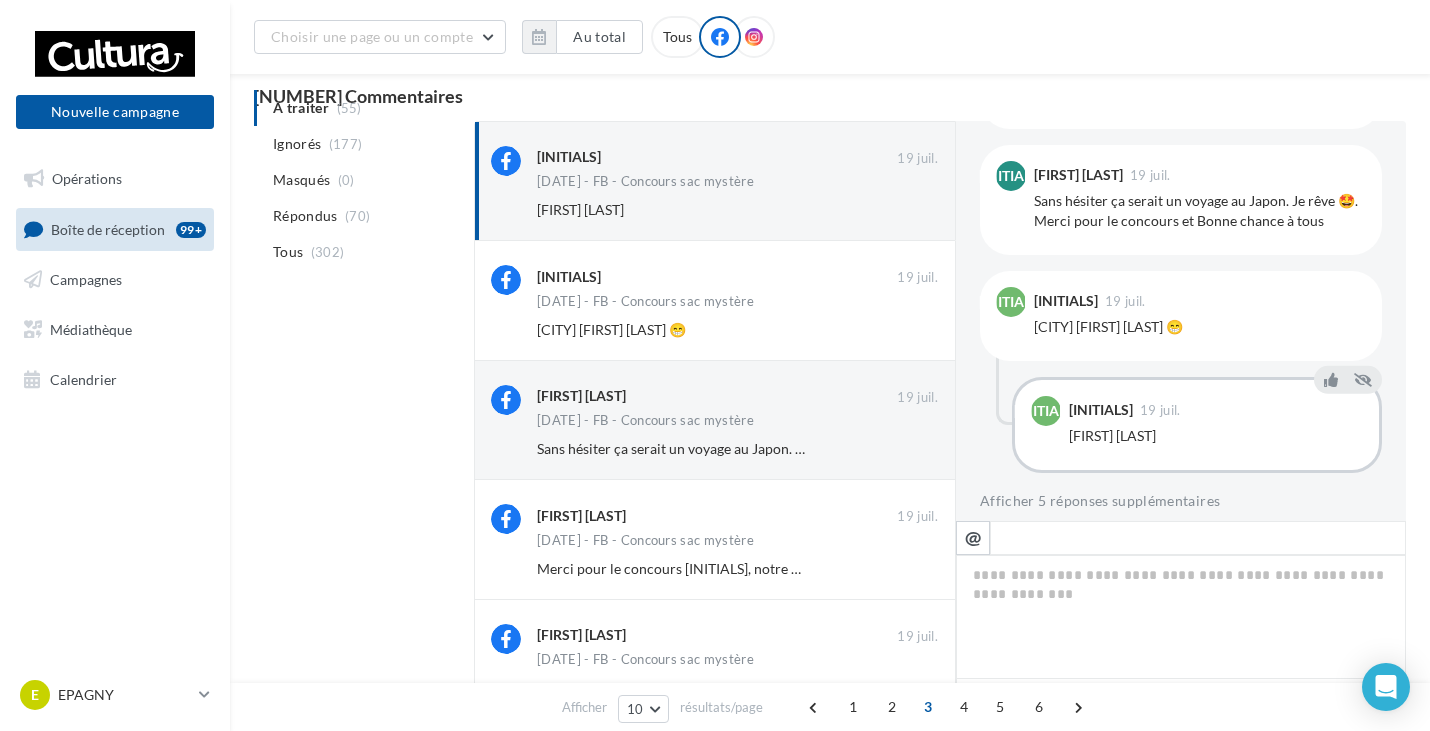 scroll, scrollTop: 132, scrollLeft: 0, axis: vertical 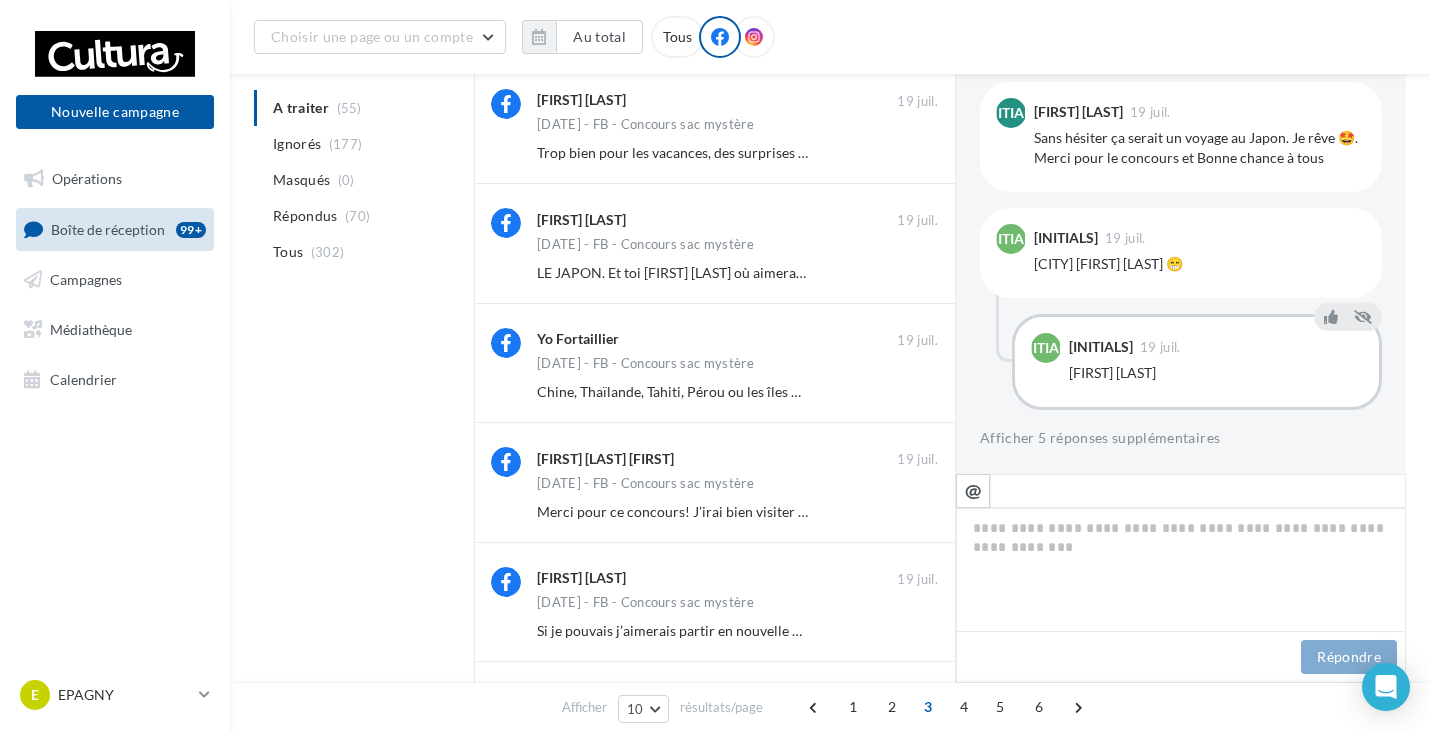 click on "A traiter
(55)
Ignorés
(177)
Masqués
(0)
Répondus
(70)
Tous
(302)
LH Hssm
19 juil.
18.07.2025 - FB - Concours sac mystère
Maila Ab
Ignorer
LH Hssm
19 juil.
18.07.2025 - FB - Concours sac mystère
Cannes Malik Bodo 😁
Ignorer
Marie Noelle Carpentier Verschueren" at bounding box center [830, 212] 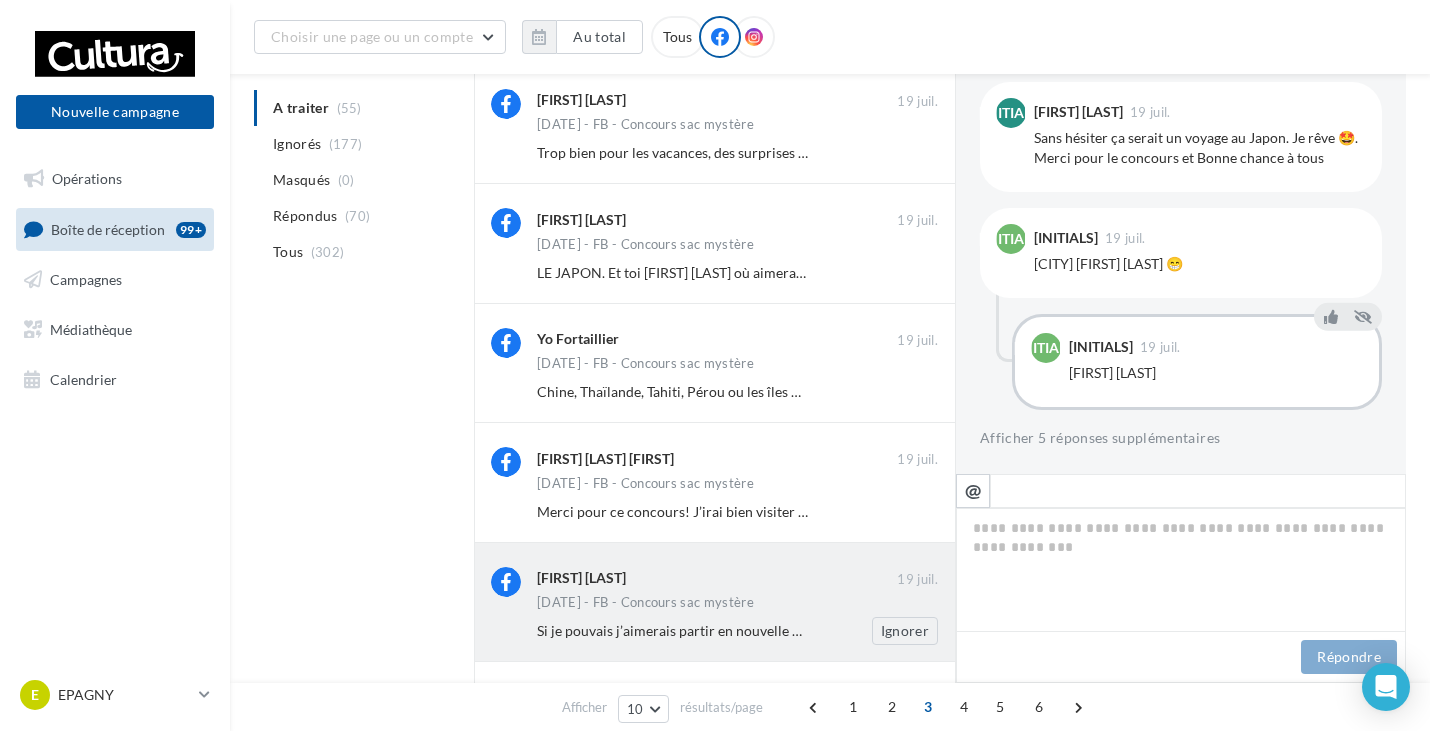 scroll, scrollTop: 793, scrollLeft: 0, axis: vertical 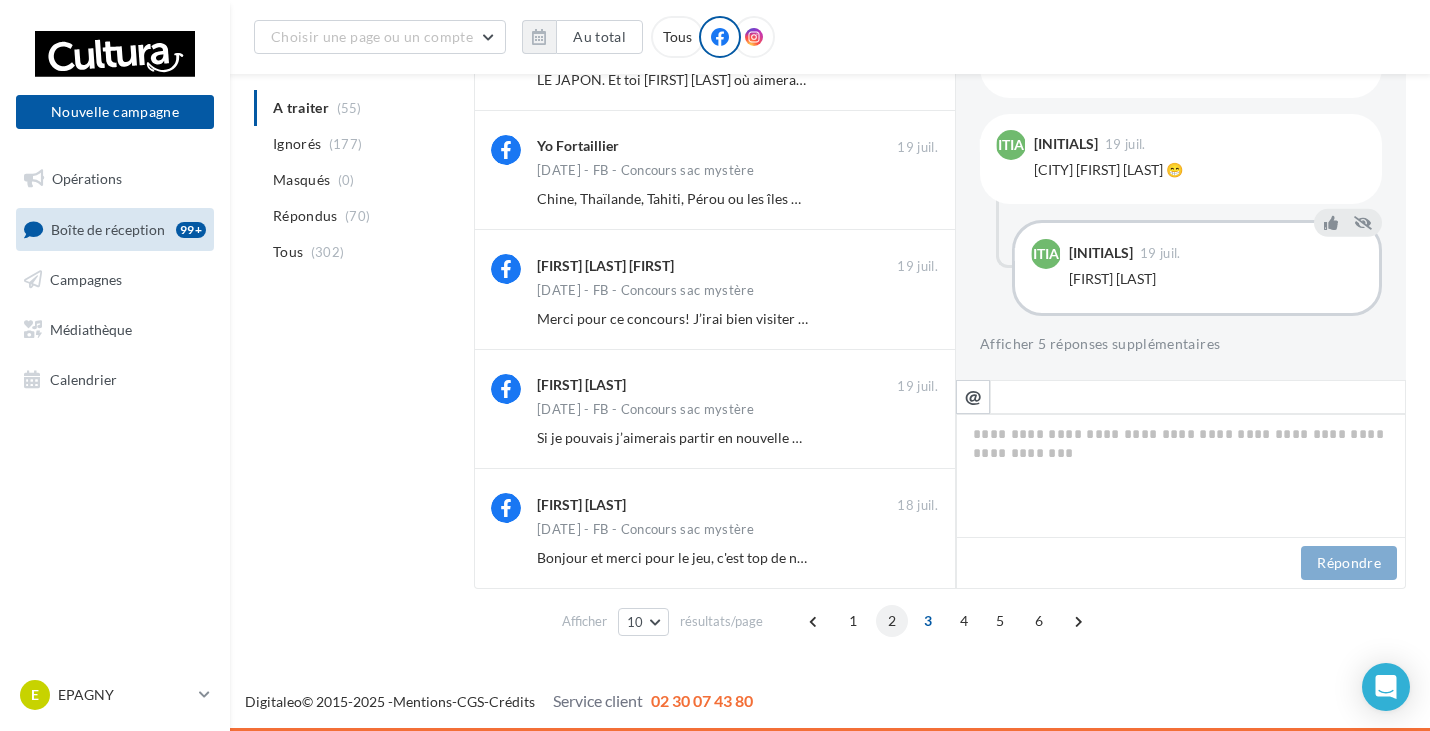 click on "2" at bounding box center [892, 621] 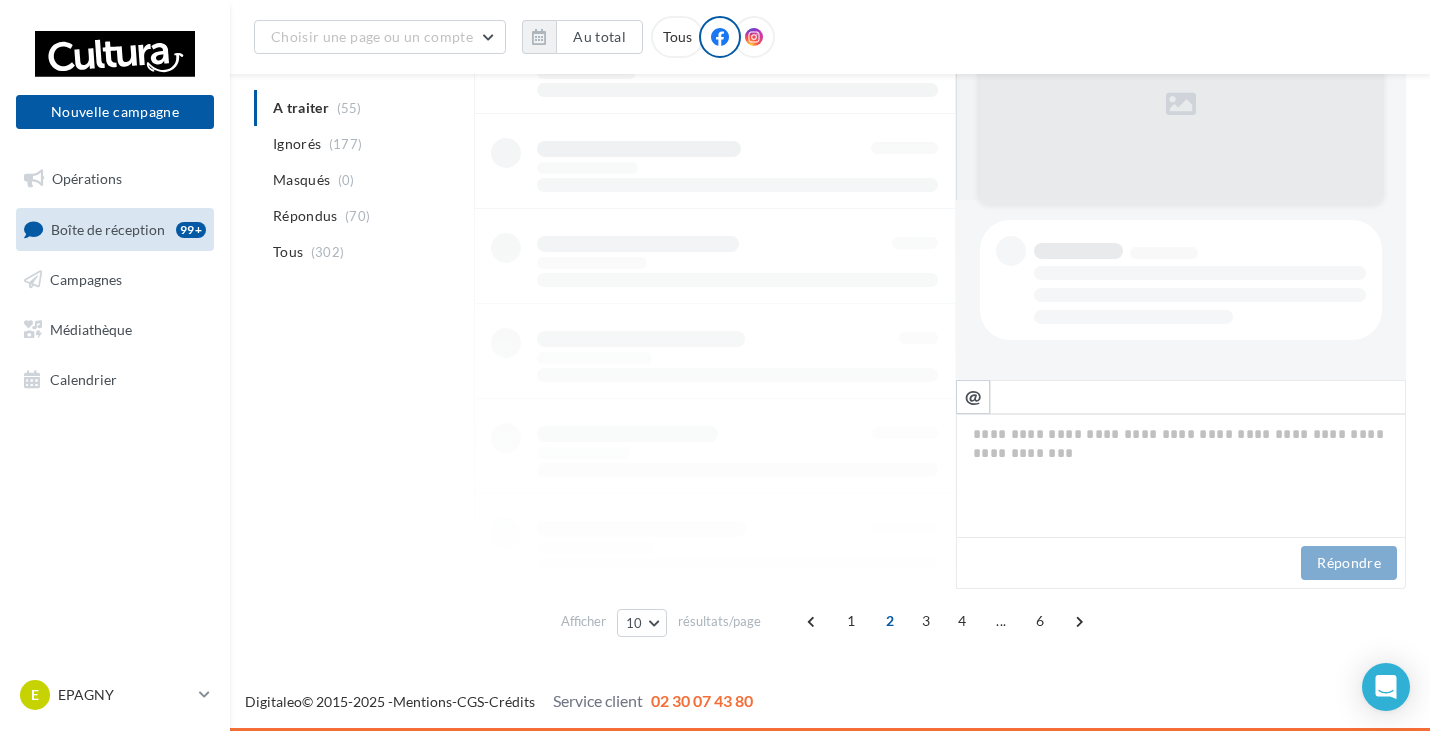 scroll, scrollTop: 548, scrollLeft: 0, axis: vertical 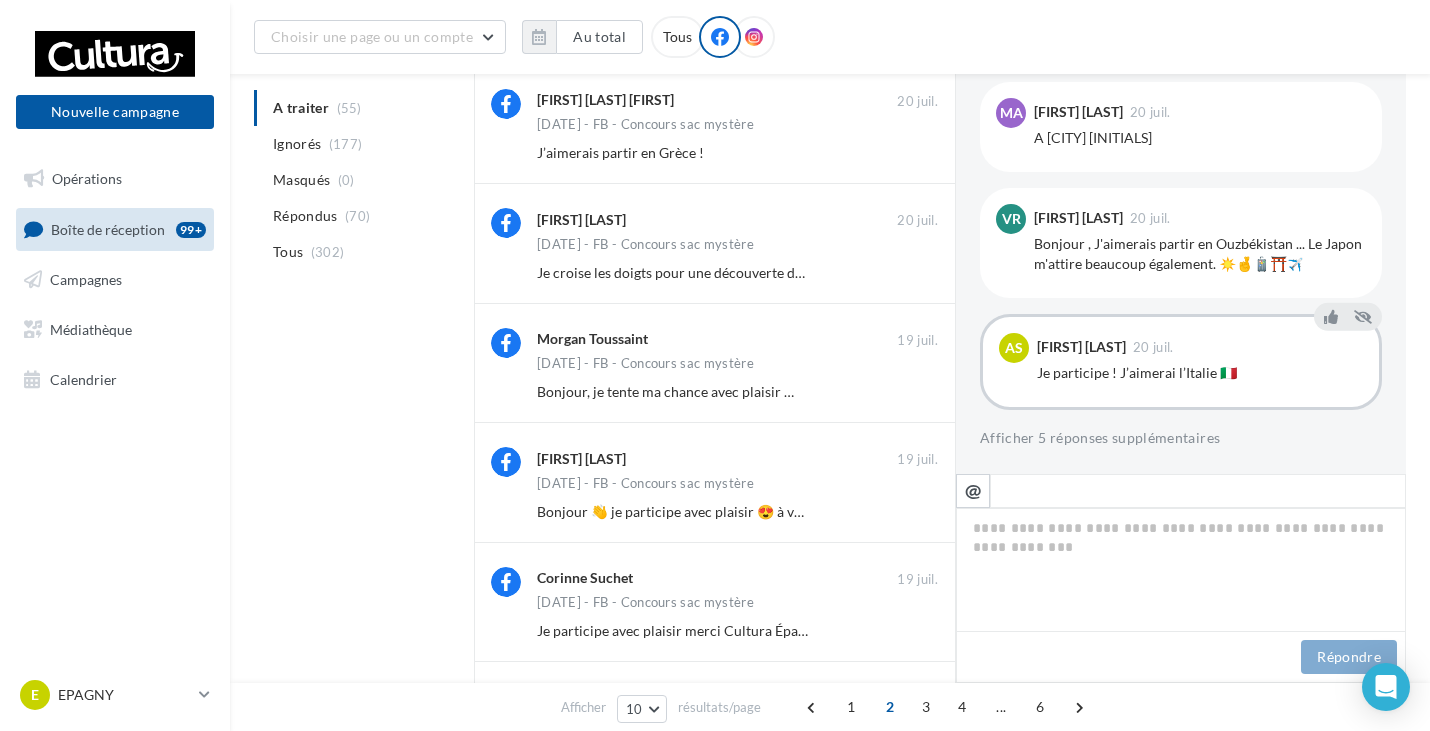 click on "A traiter
(55)
Ignorés
(177)
Masqués
(0)
Répondus
(70)
Tous
(302)
Anaïs Pollet Thiollier
20 juil.
18.07.2025 - FB - Concours sac mystère
Je participe !
J’aimerai l’Italie 🇮🇹
Ignorer
Véronique Dem
20 juil.
18.07.2025 - FB - Concours sac mystère
Bonjour ,
J'aimerais partir en Ouzbékistan ... Le Japon m'attire beaucoup également.
☀️🤞🧳⛩️✈️" at bounding box center (830, 212) 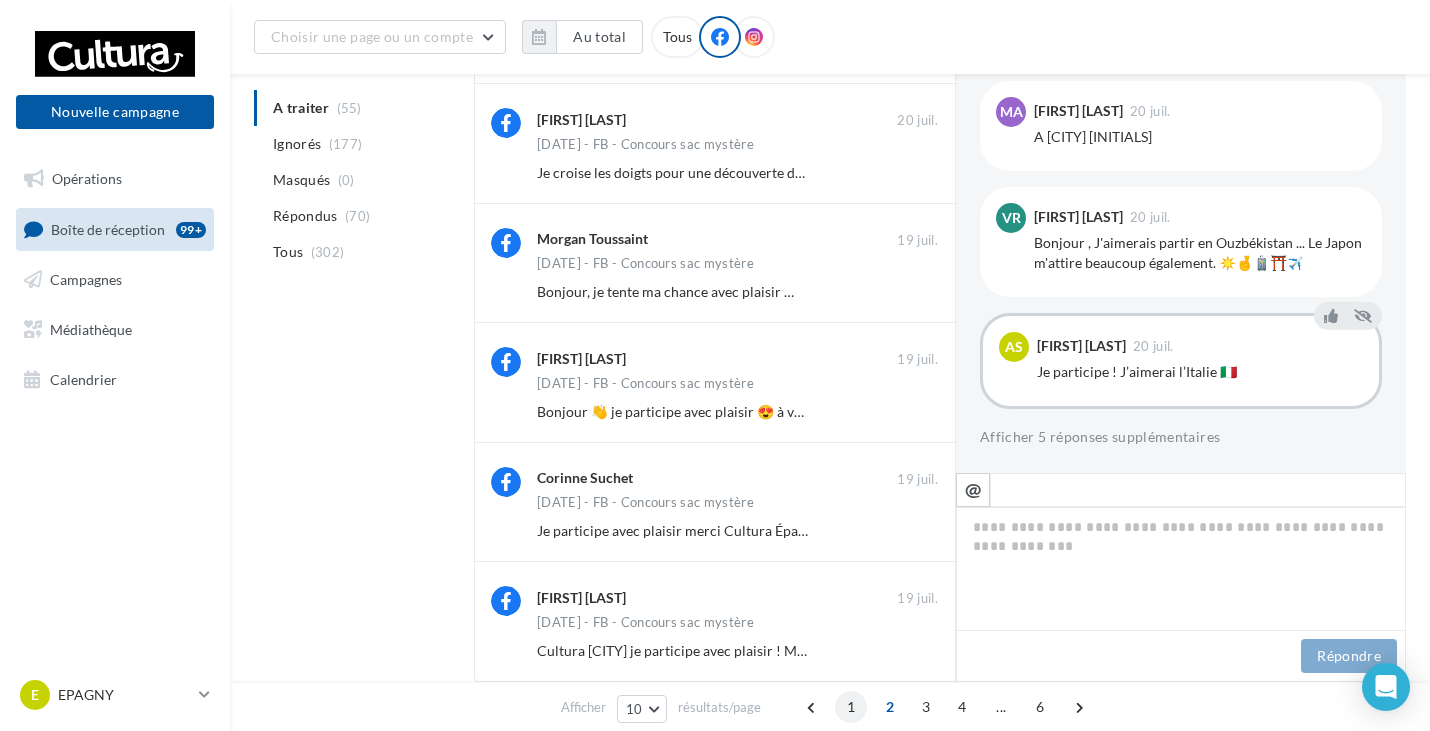 click on "1" at bounding box center (851, 707) 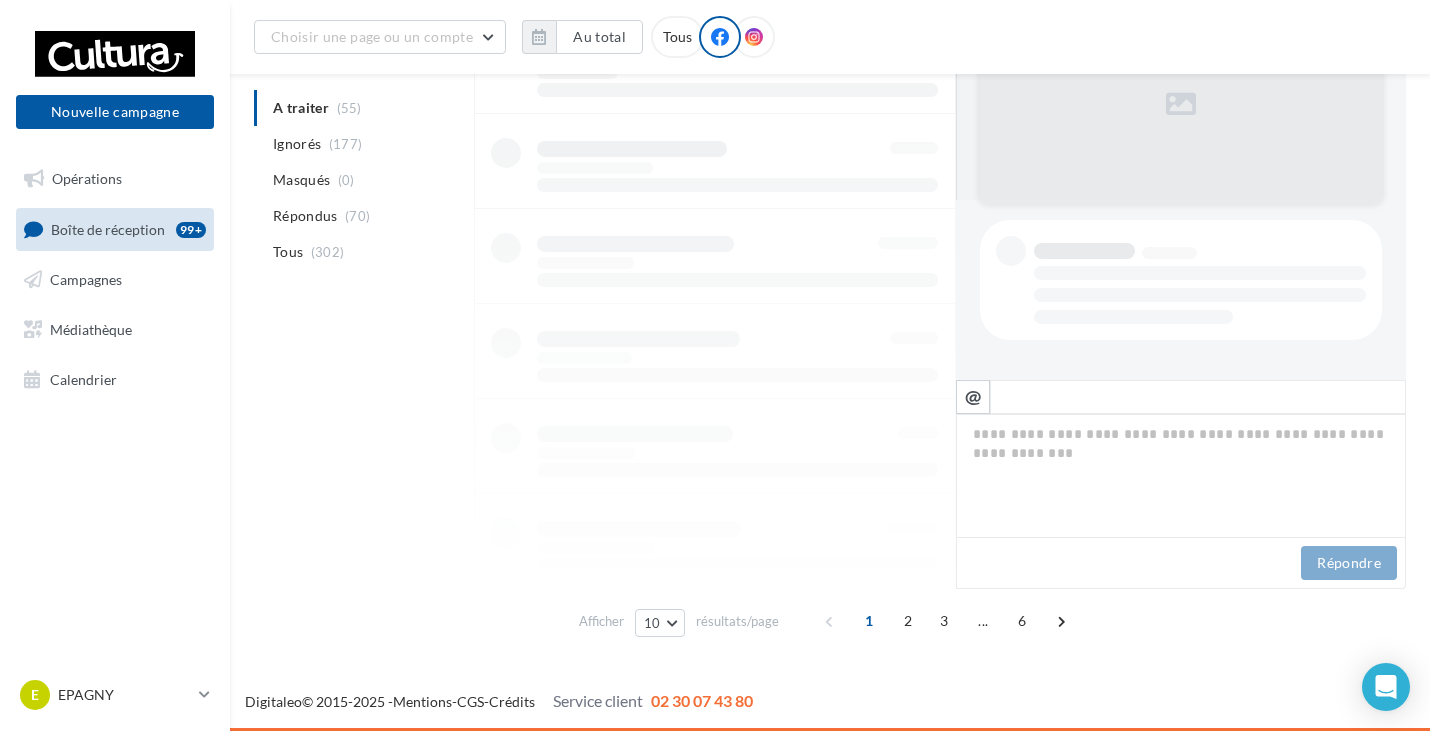 scroll, scrollTop: 548, scrollLeft: 0, axis: vertical 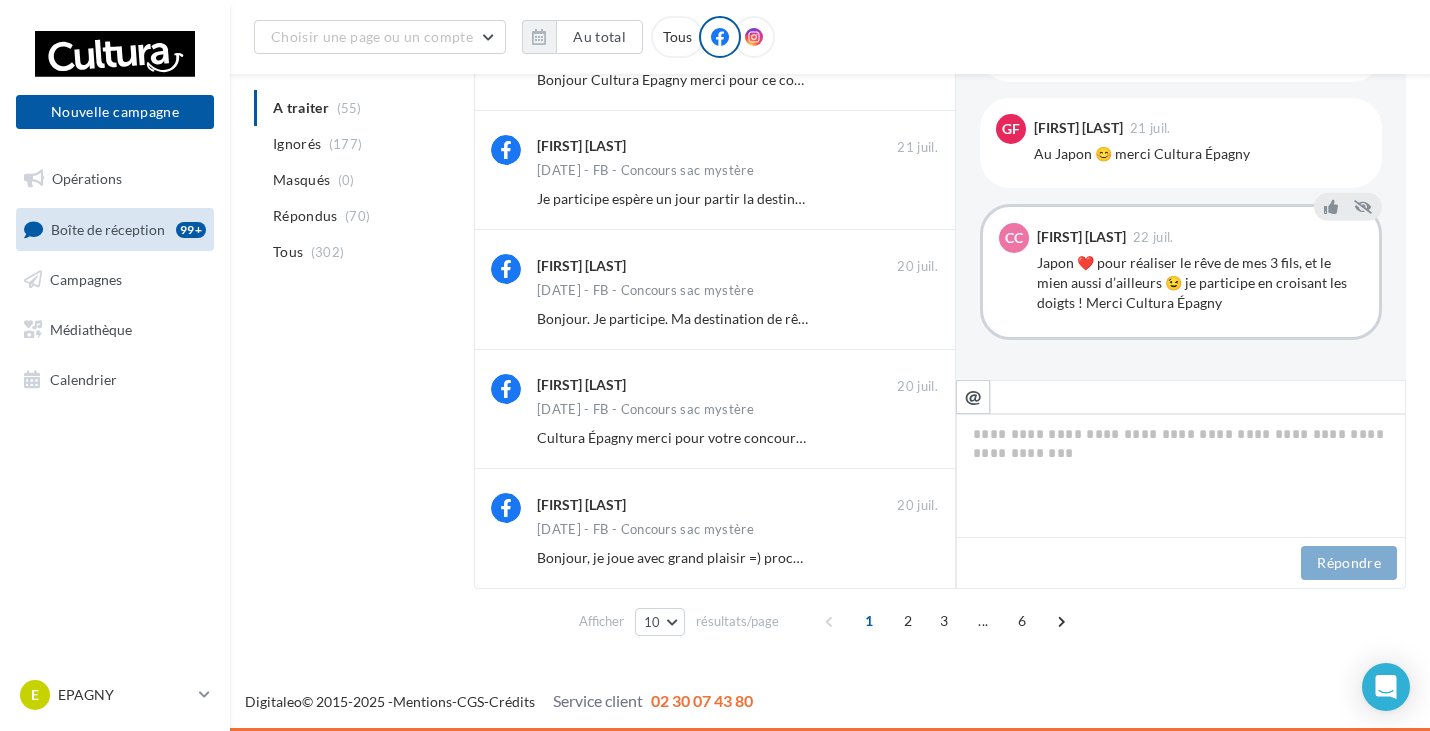 click on "Nouvelle campagne
Nouvelle campagne
Opérations
Boîte de réception
99+
Campagnes
Médiathèque
Calendrier" at bounding box center (115, 365) 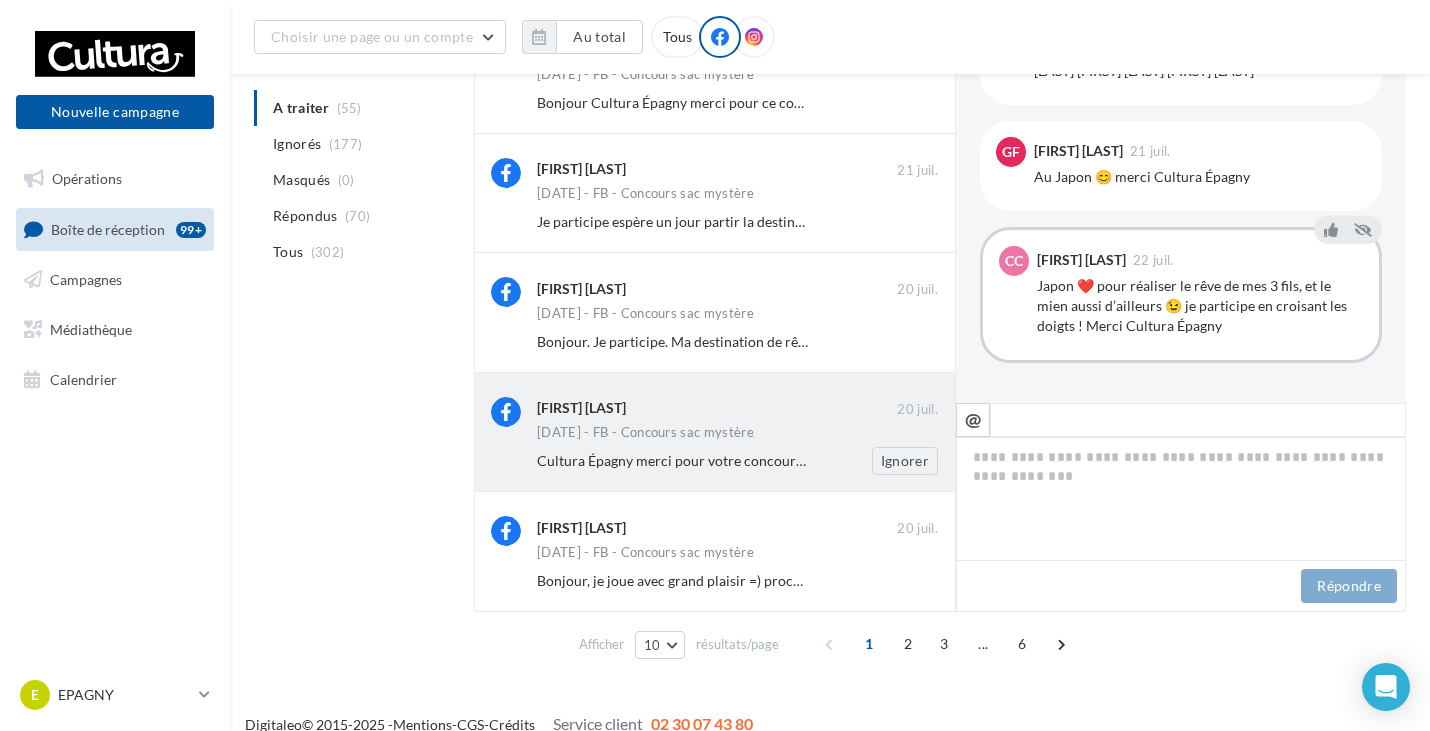 scroll, scrollTop: 793, scrollLeft: 0, axis: vertical 